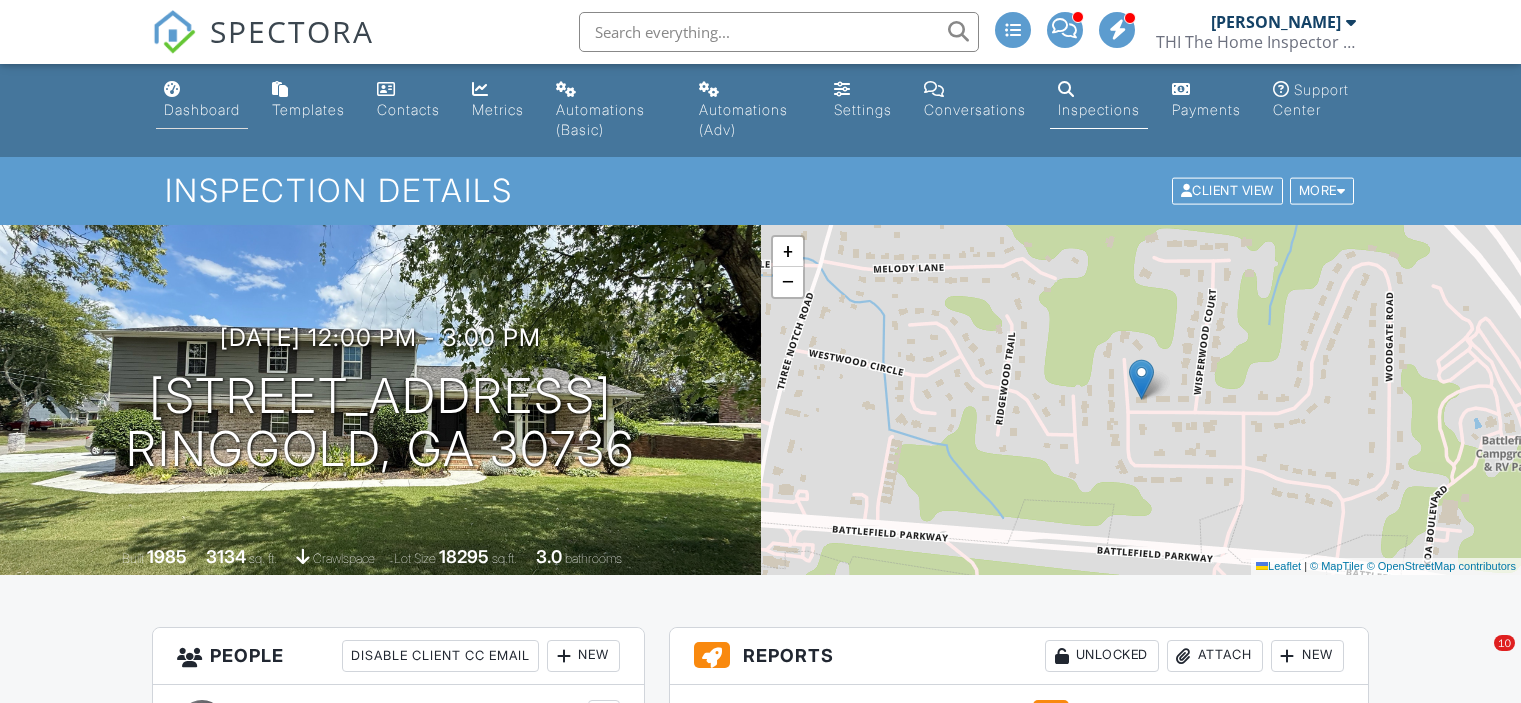 scroll, scrollTop: 0, scrollLeft: 0, axis: both 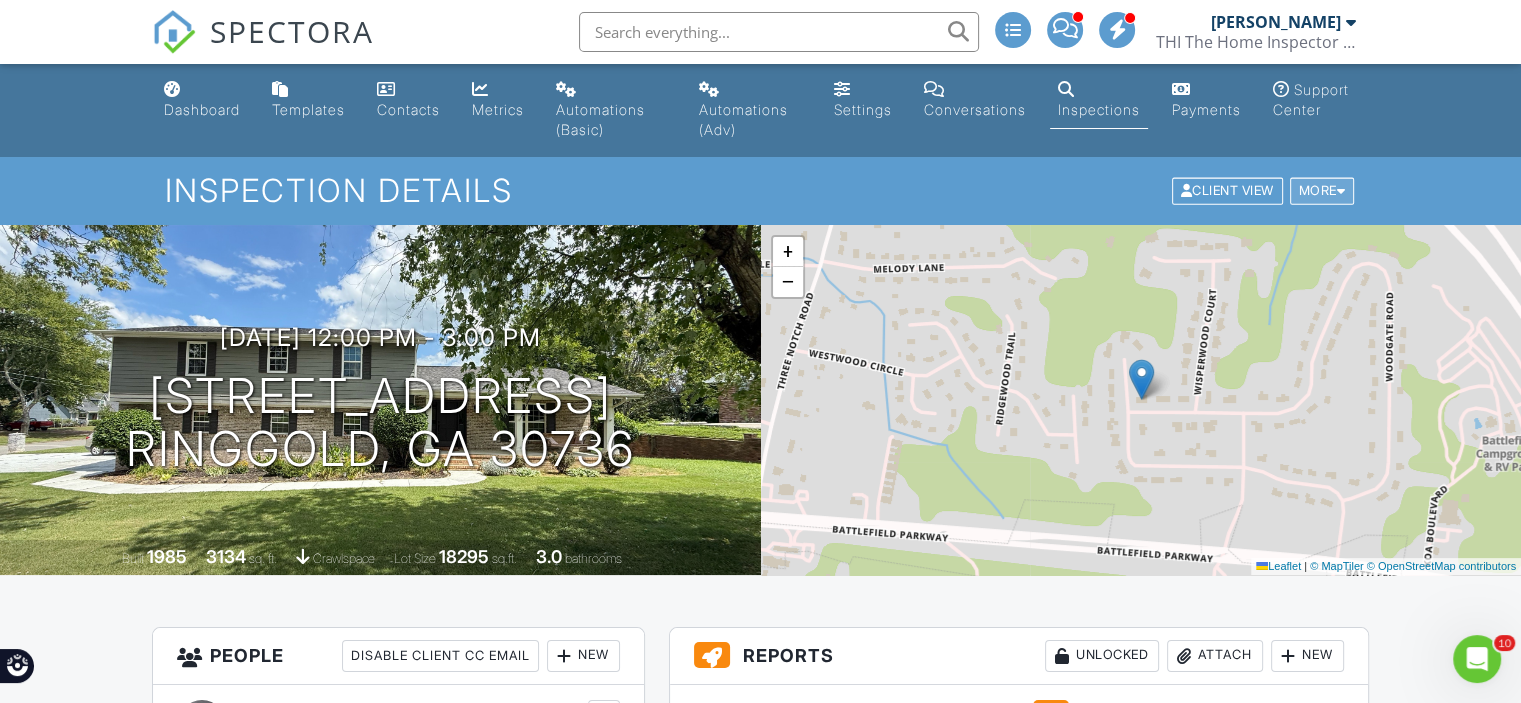 click at bounding box center (1341, 191) 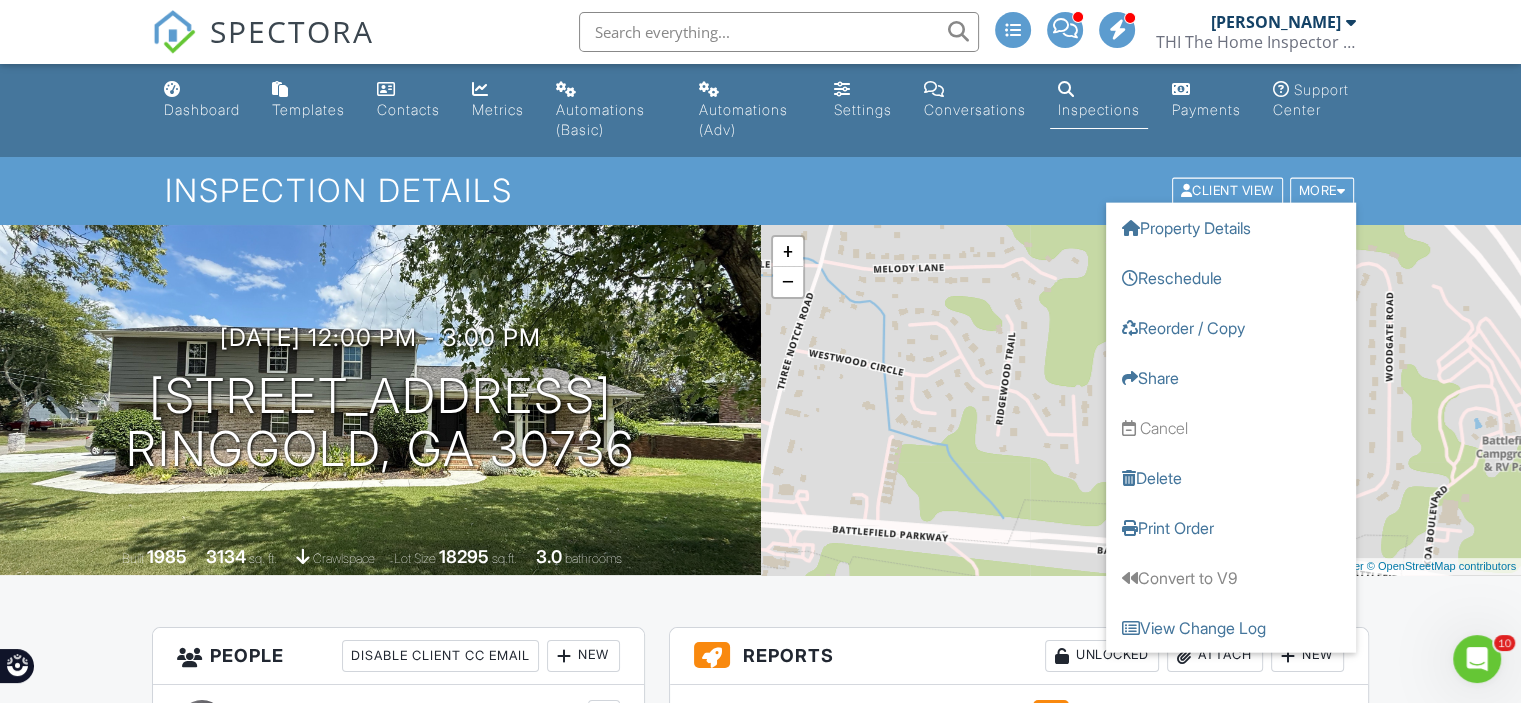 click on "Dashboard
Templates
Contacts
Metrics
Automations (Basic)
Automations (Adv)
Settings
Conversations
Inspections
Payments
Support Center" at bounding box center (760, 110) 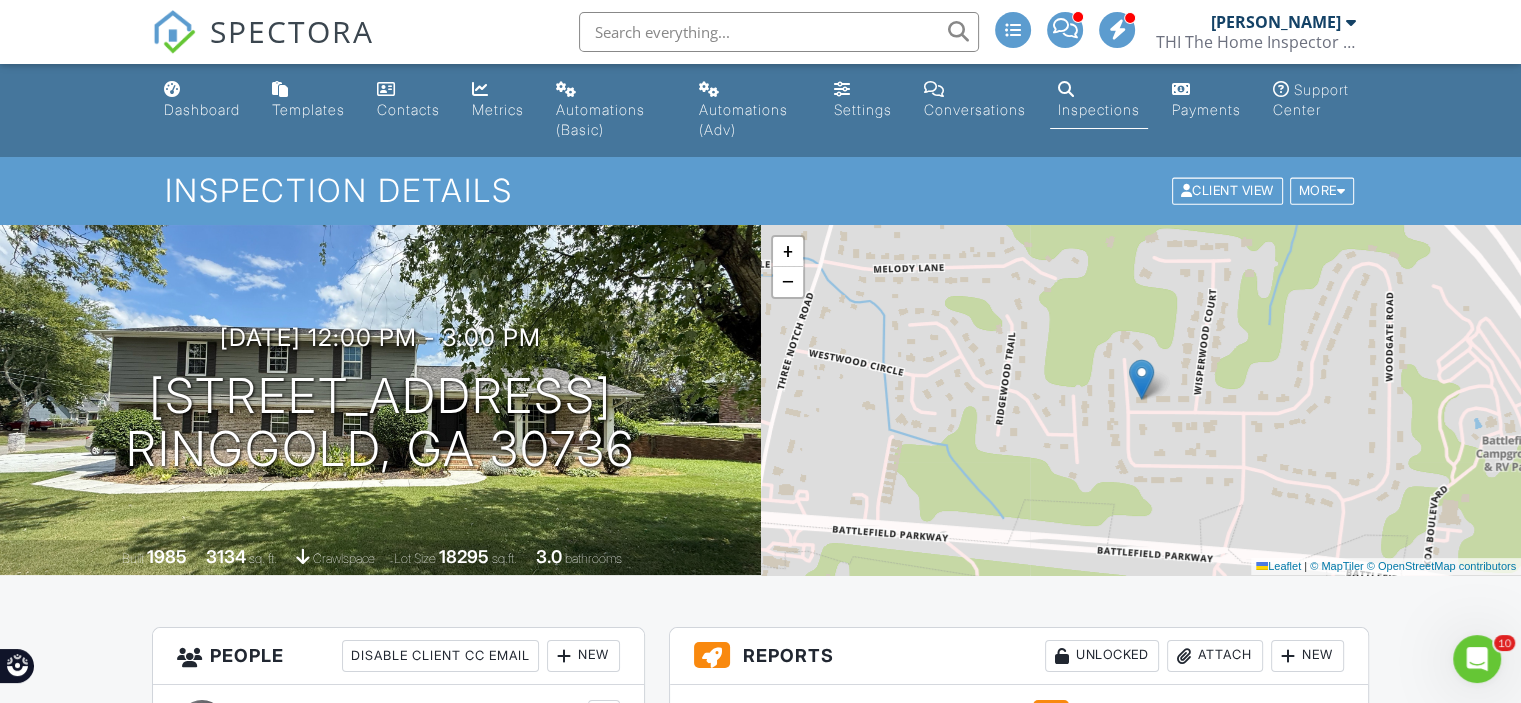 click on "Inspections" at bounding box center [1099, 109] 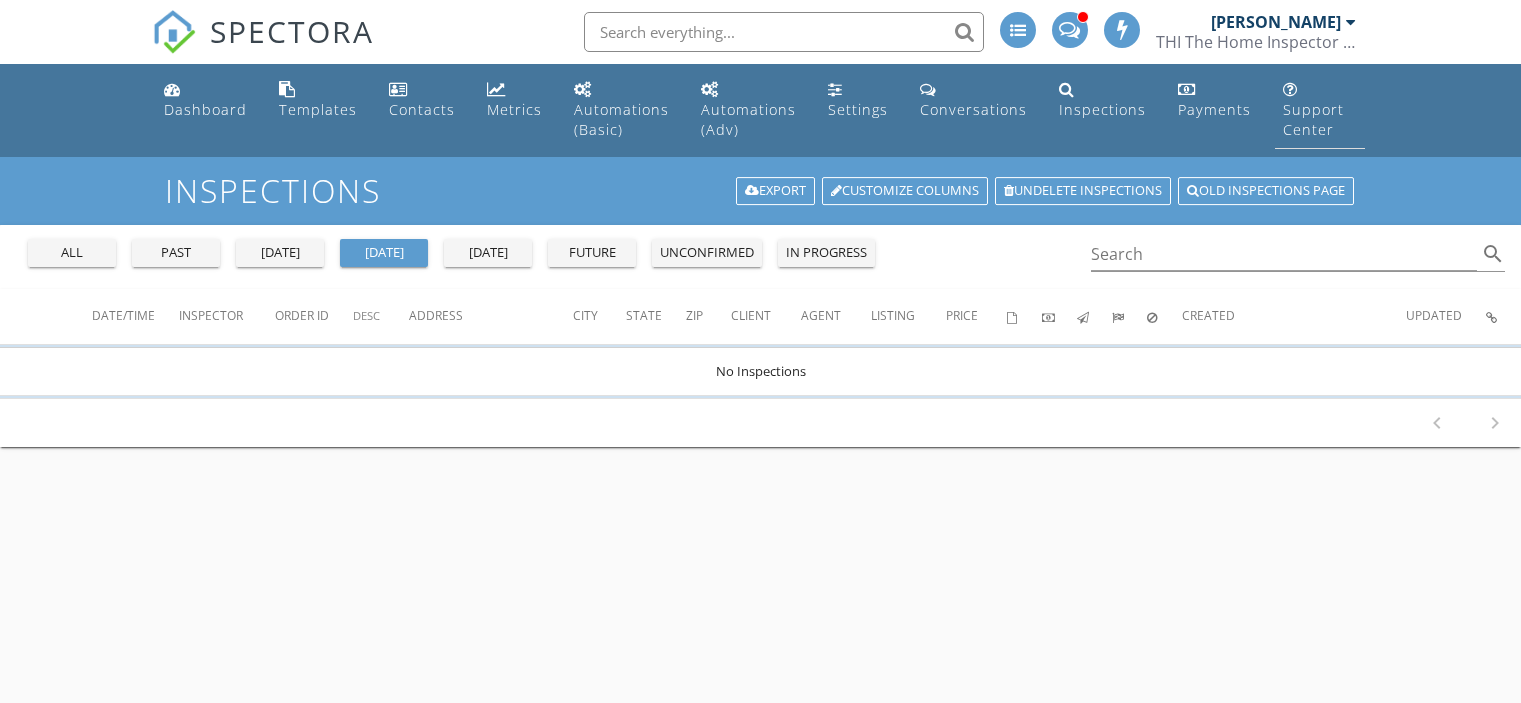 scroll, scrollTop: 0, scrollLeft: 0, axis: both 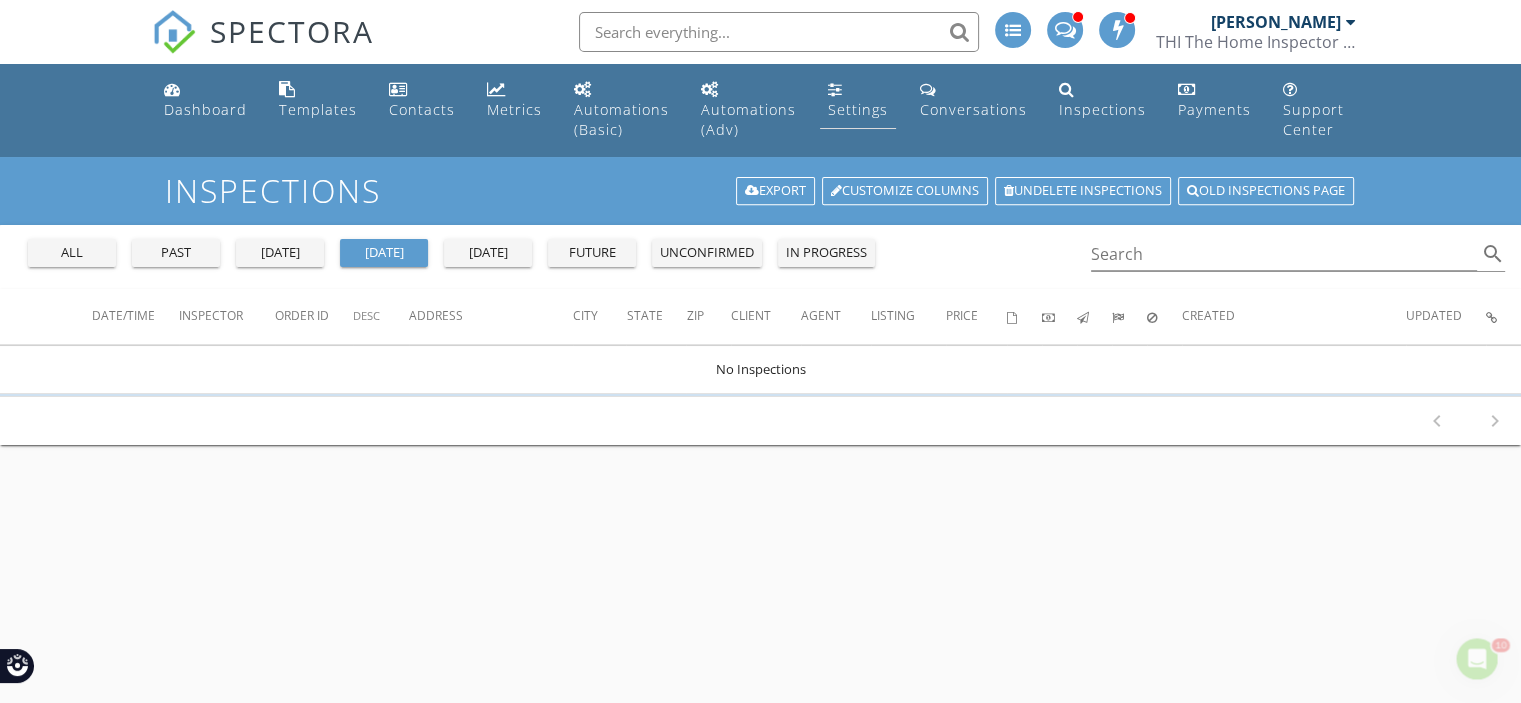 click on "Settings" at bounding box center (858, 109) 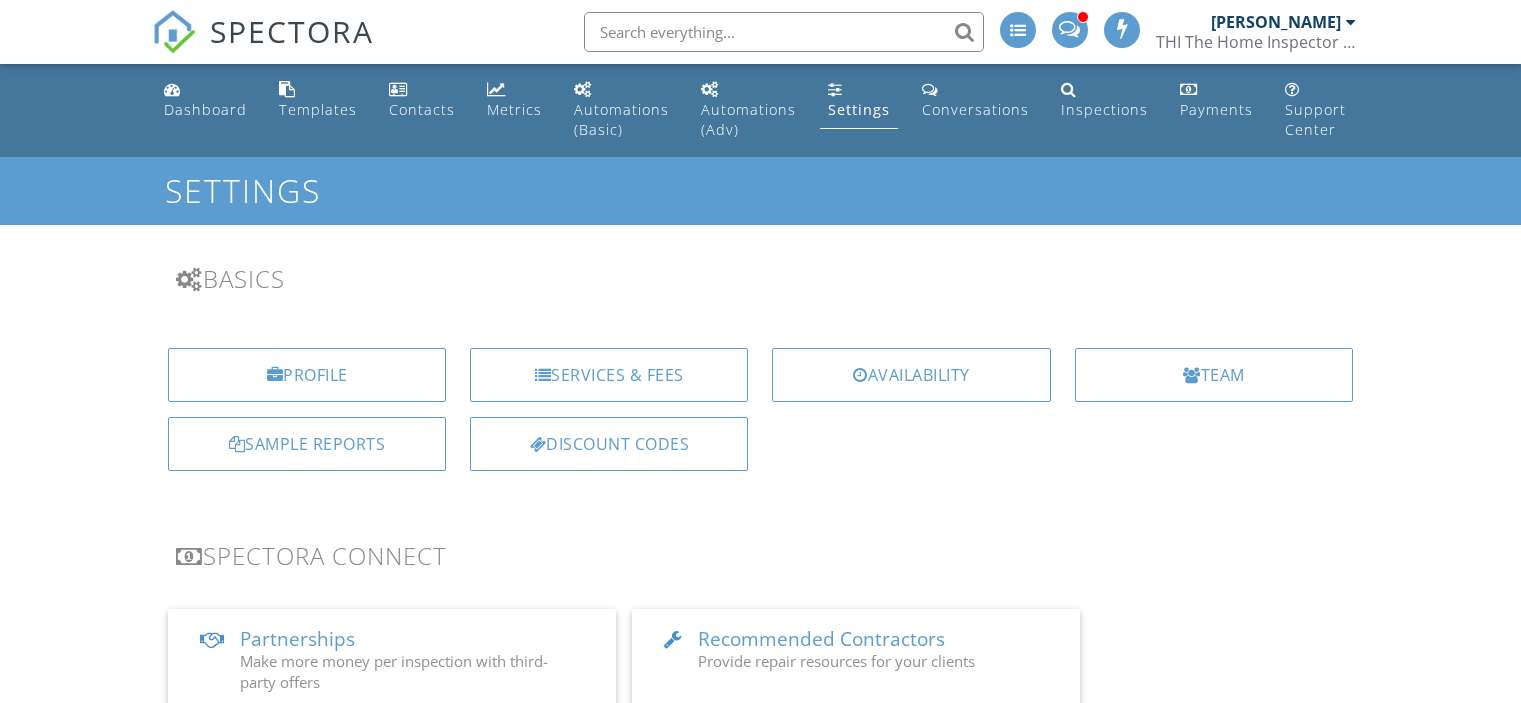 scroll, scrollTop: 0, scrollLeft: 0, axis: both 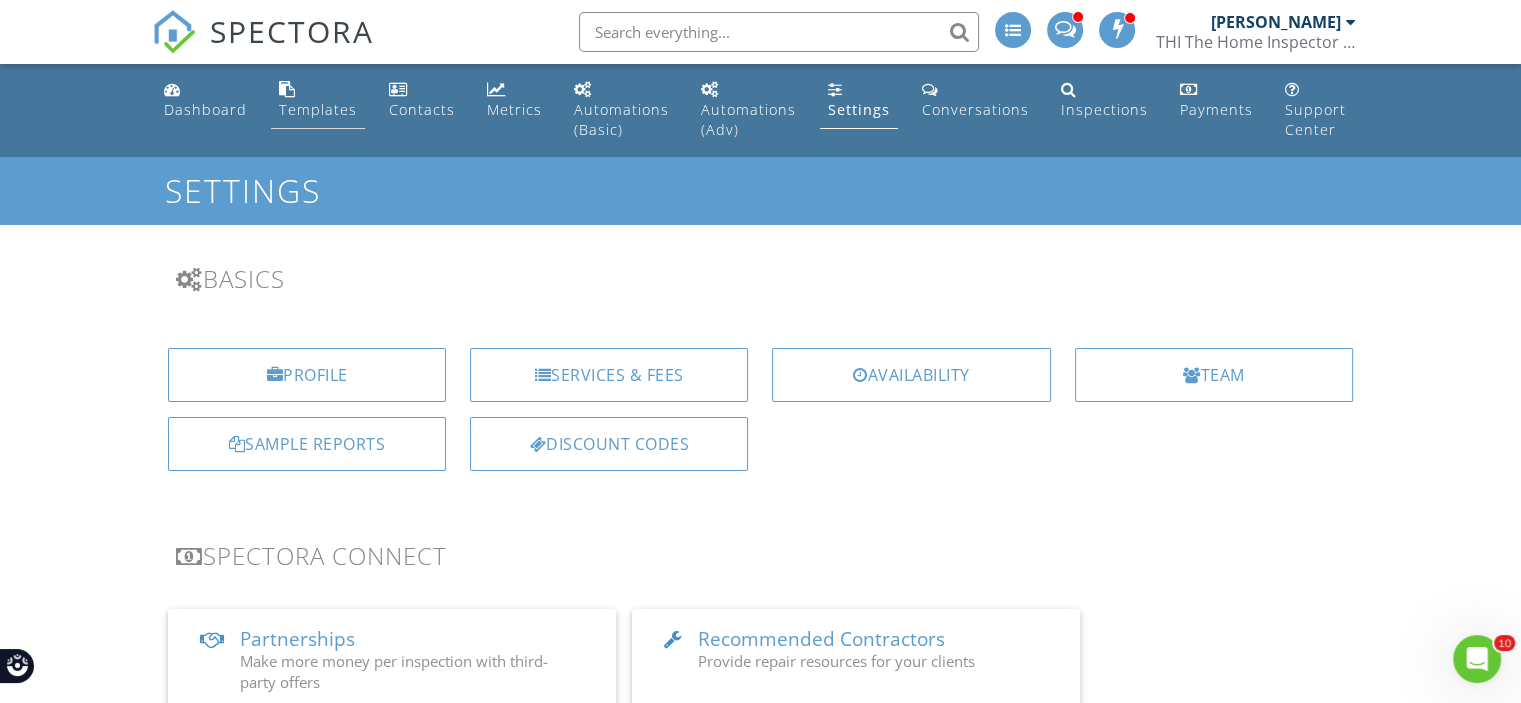 click on "Templates" at bounding box center [318, 109] 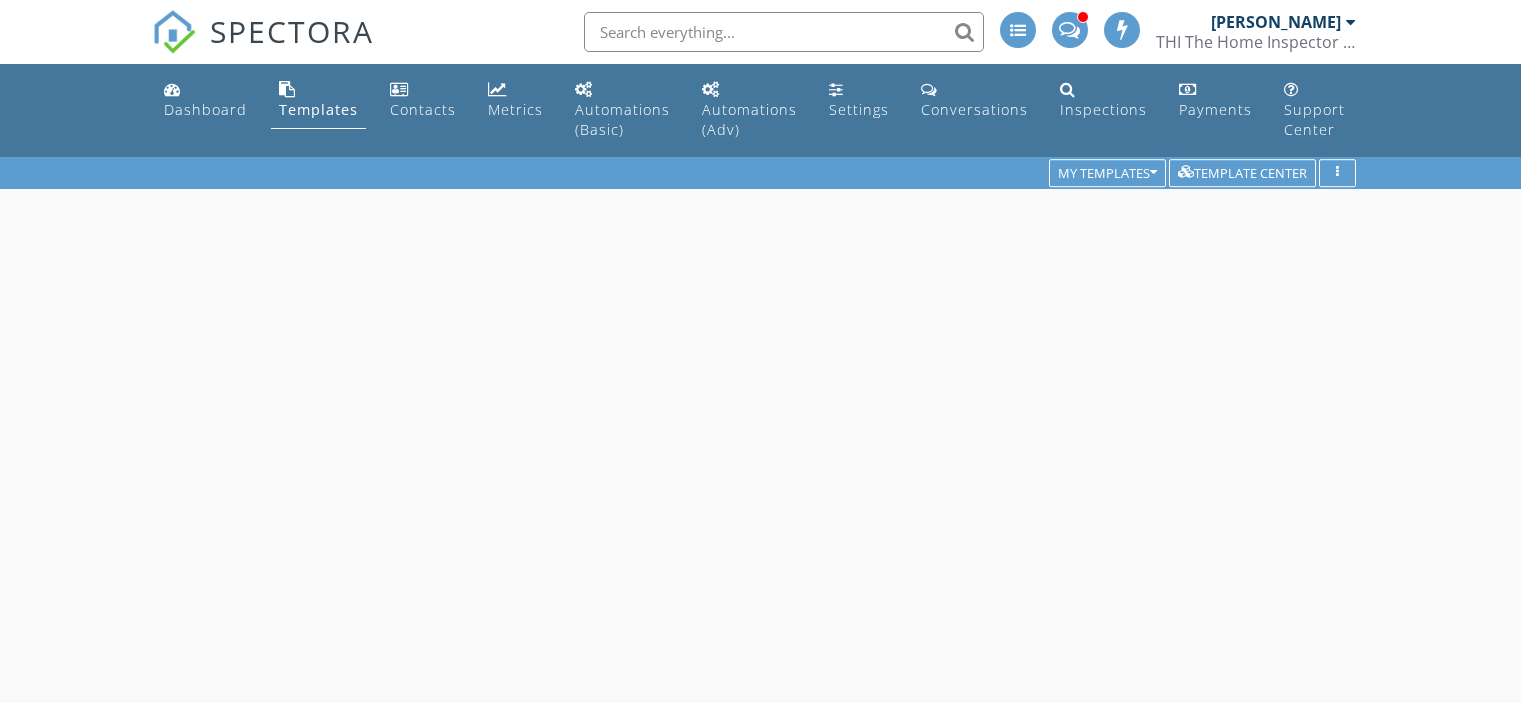 scroll, scrollTop: 0, scrollLeft: 0, axis: both 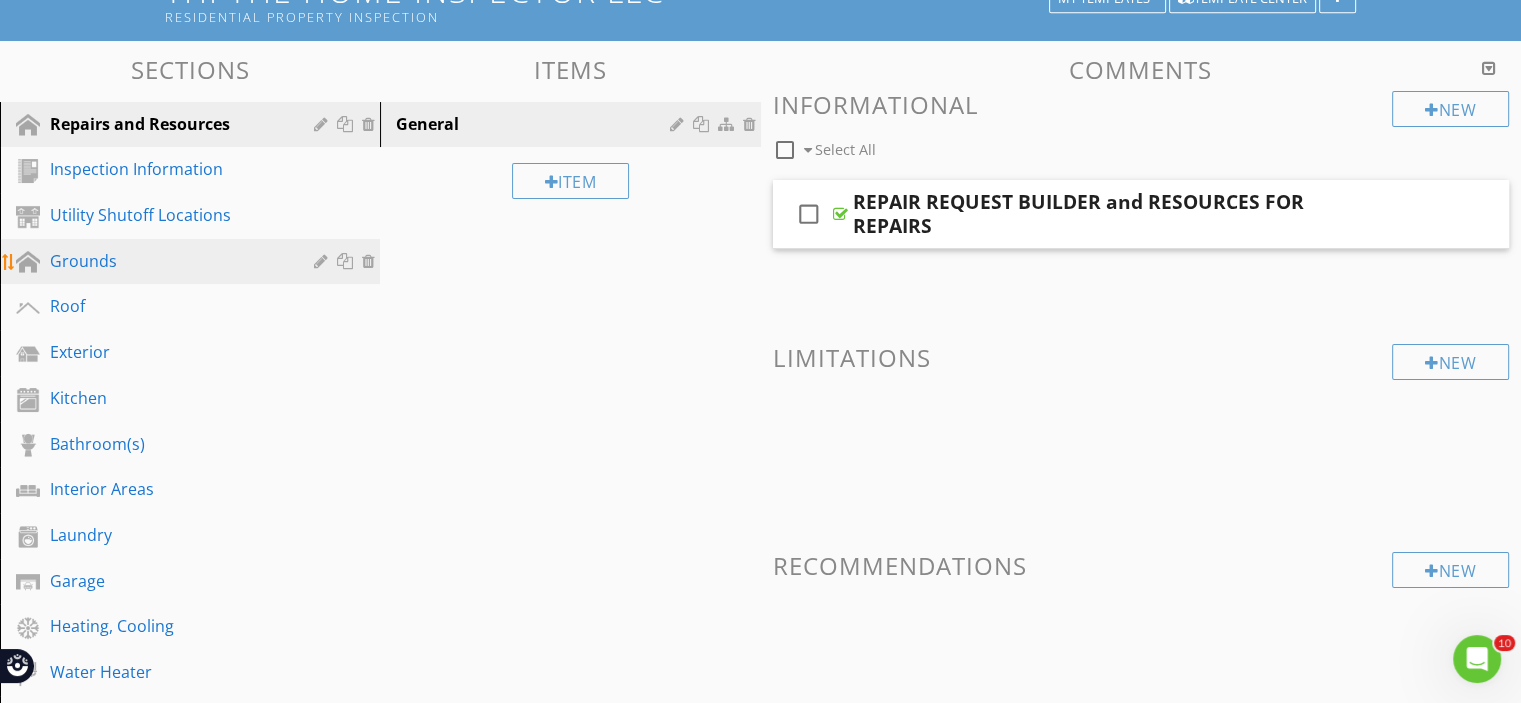 click on "Grounds" at bounding box center (167, 261) 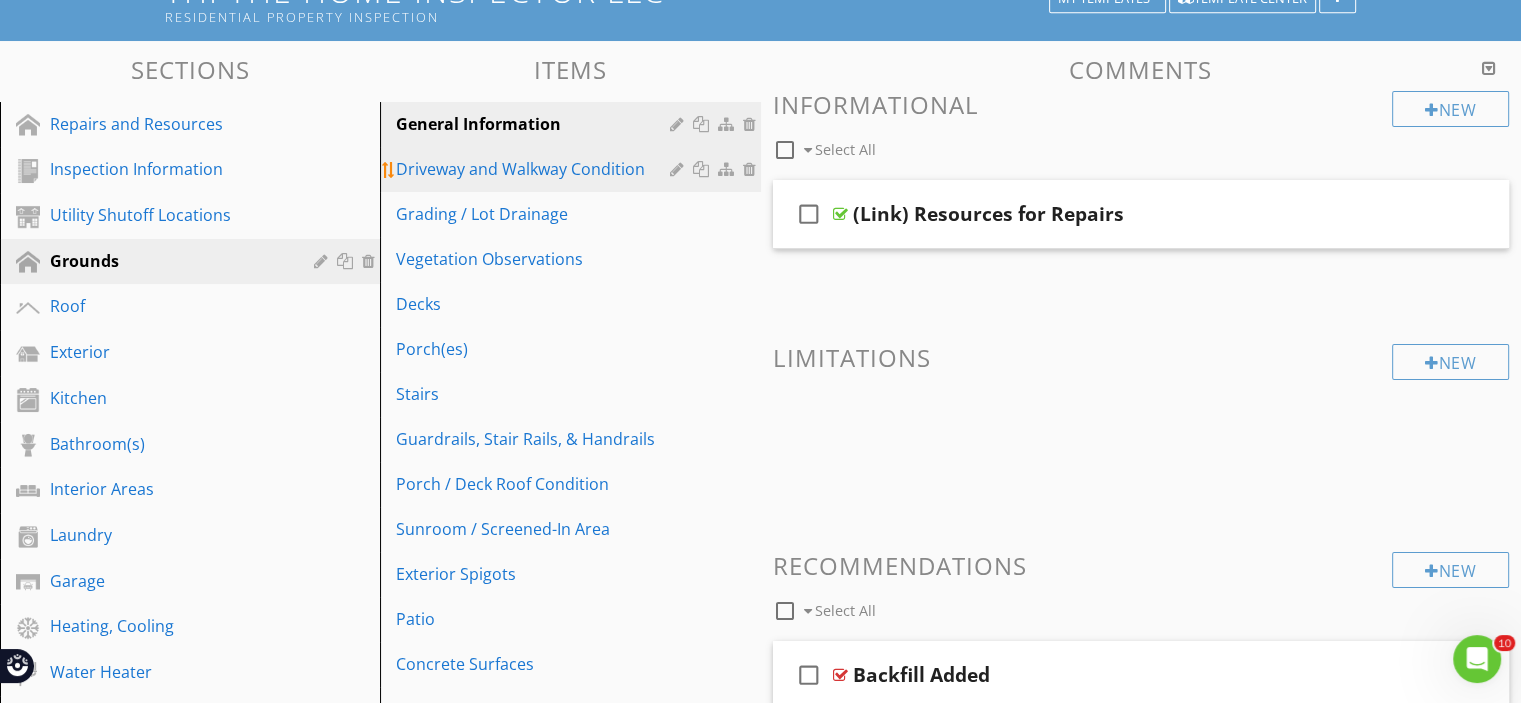 click on "Driveway and Walkway Condition" at bounding box center [535, 169] 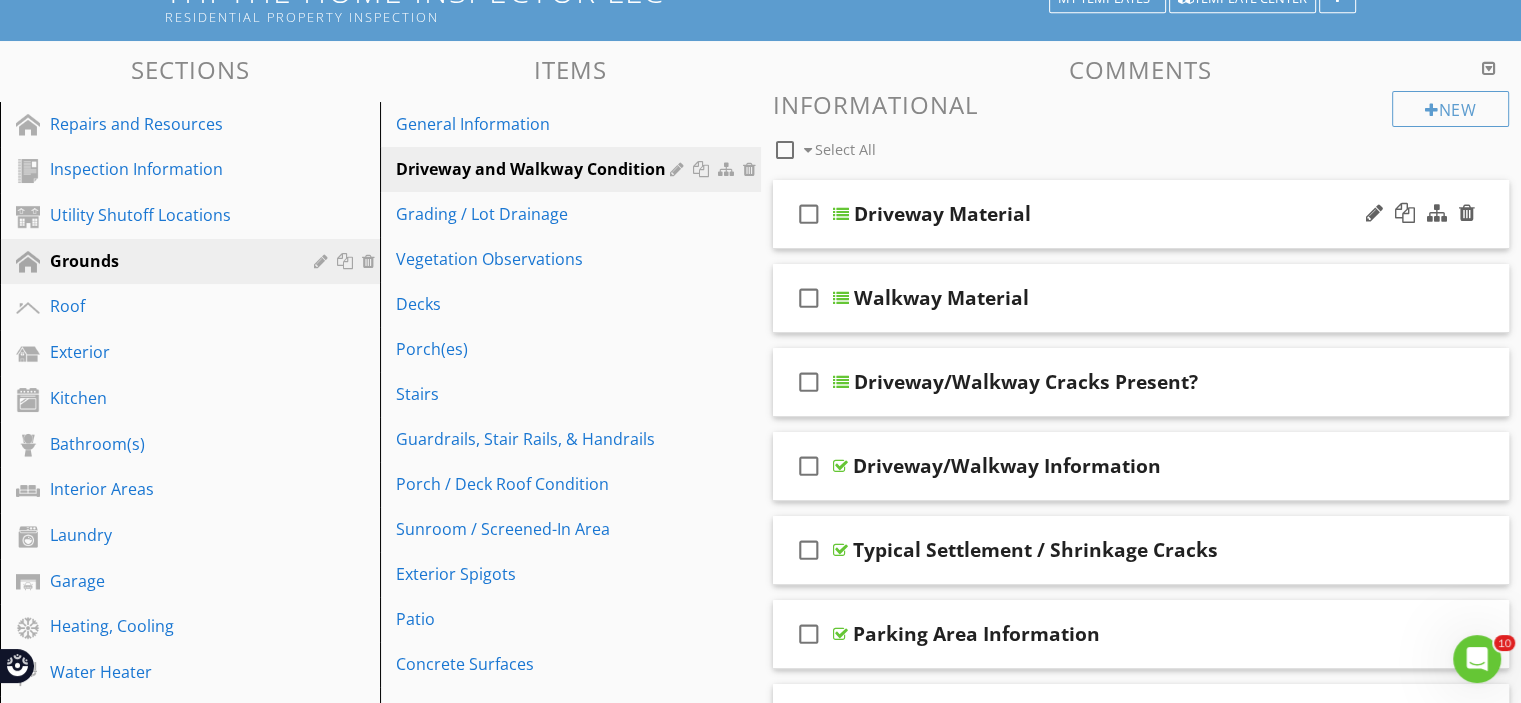 click on "check_box_outline_blank" at bounding box center [809, 214] 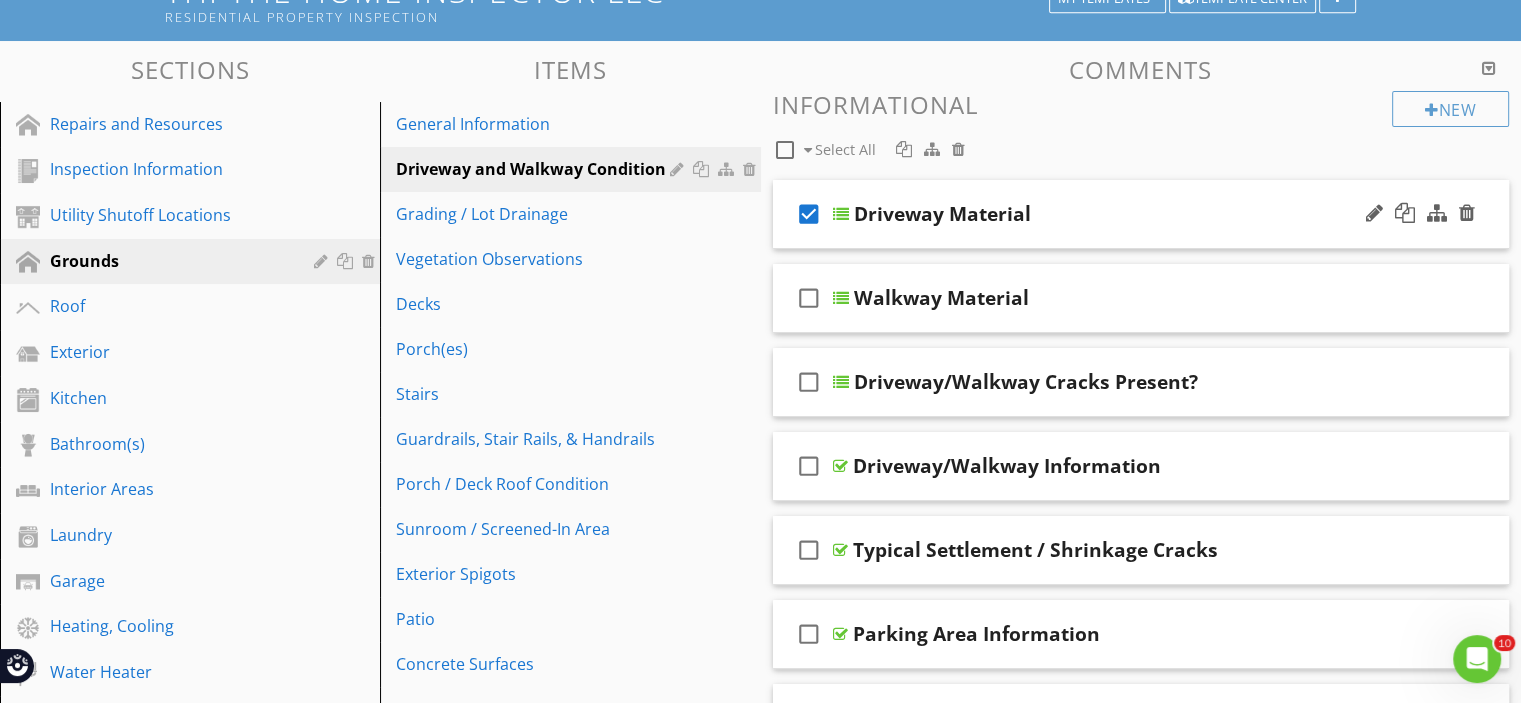 click at bounding box center (841, 214) 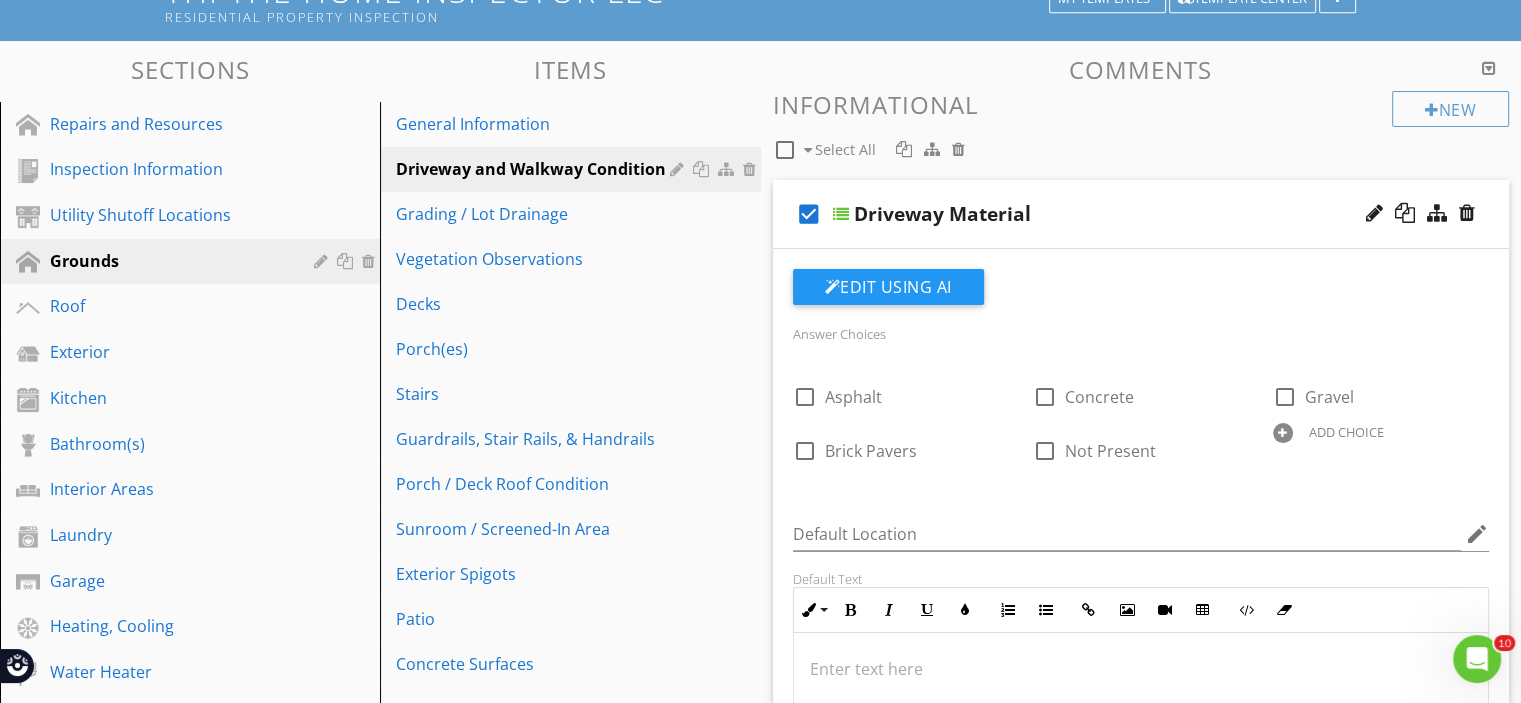 click on "check_box" at bounding box center [809, 214] 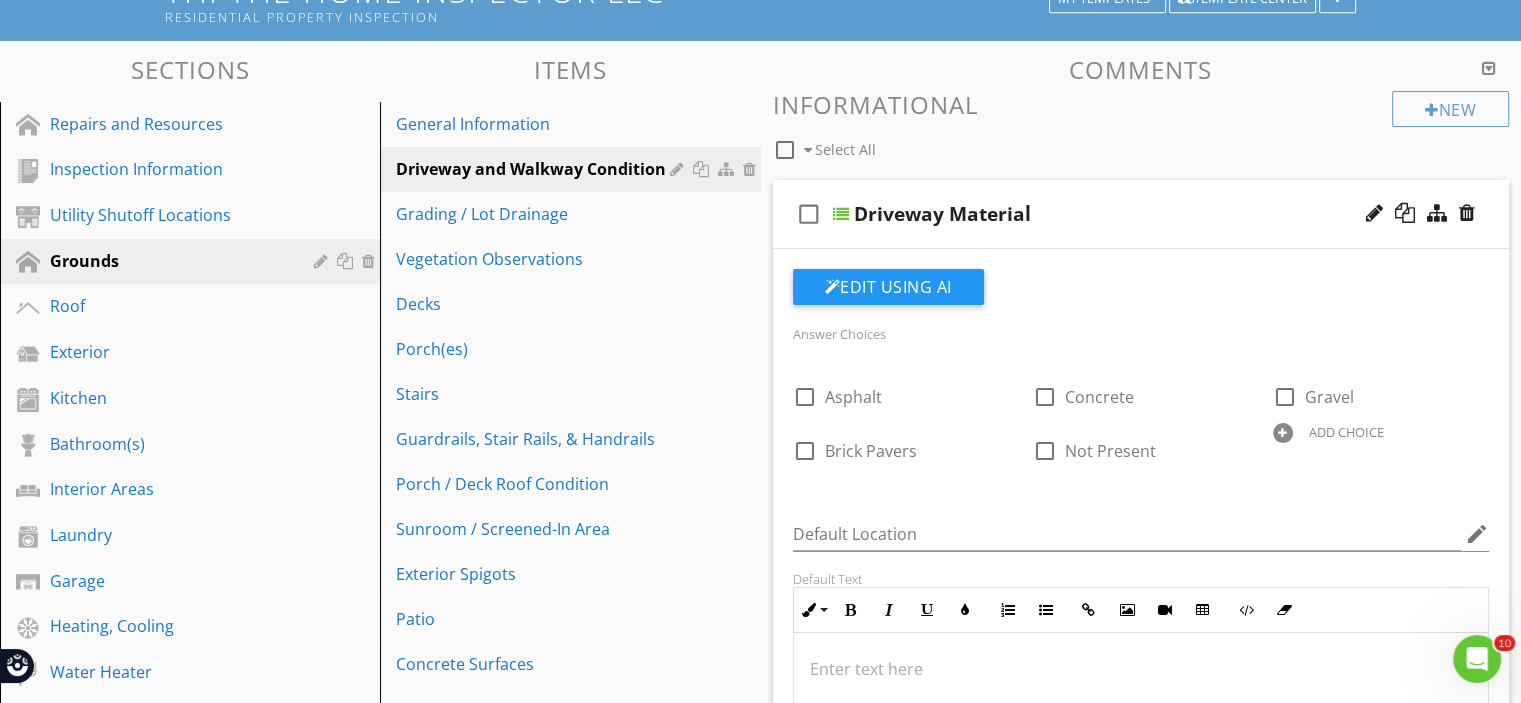 click on "check_box_outline_blank     Select All" at bounding box center [1083, 145] 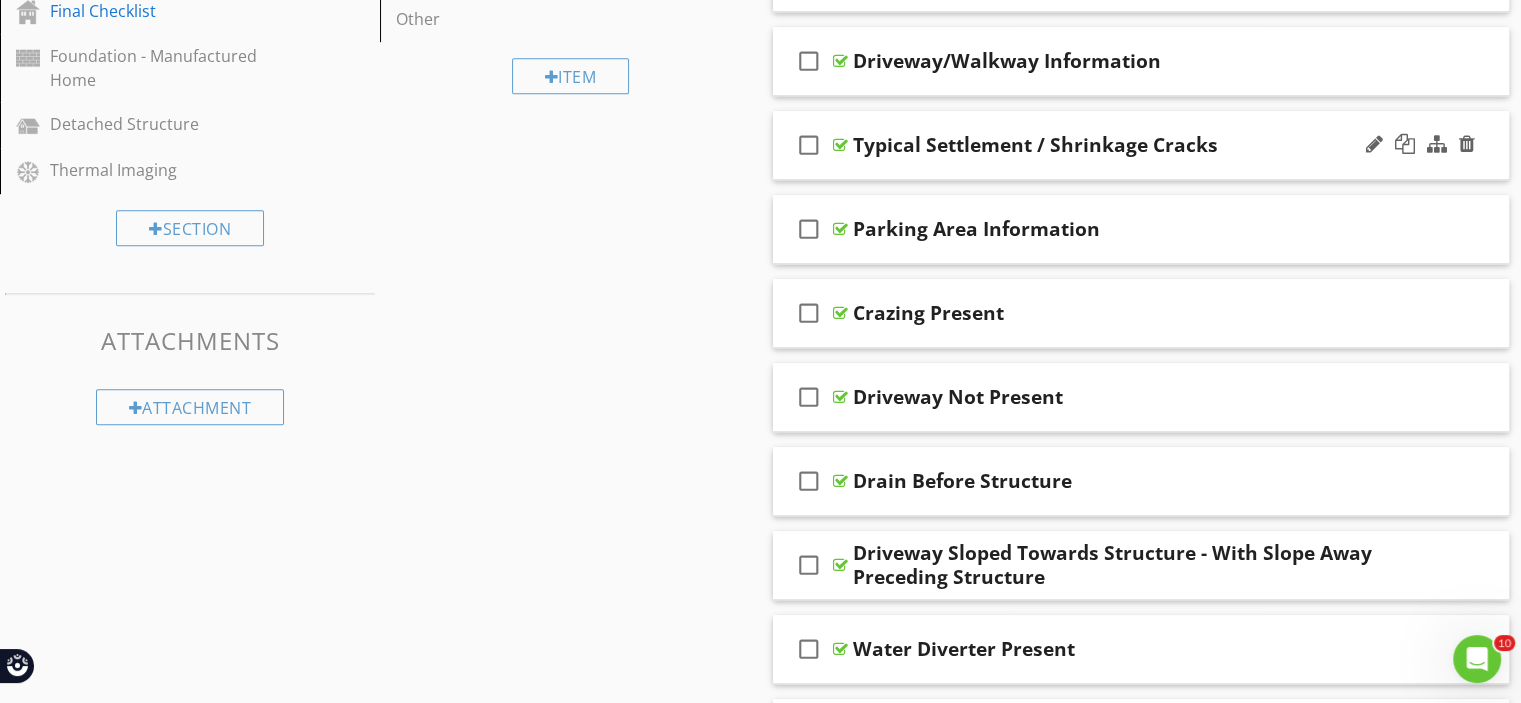 scroll, scrollTop: 1400, scrollLeft: 0, axis: vertical 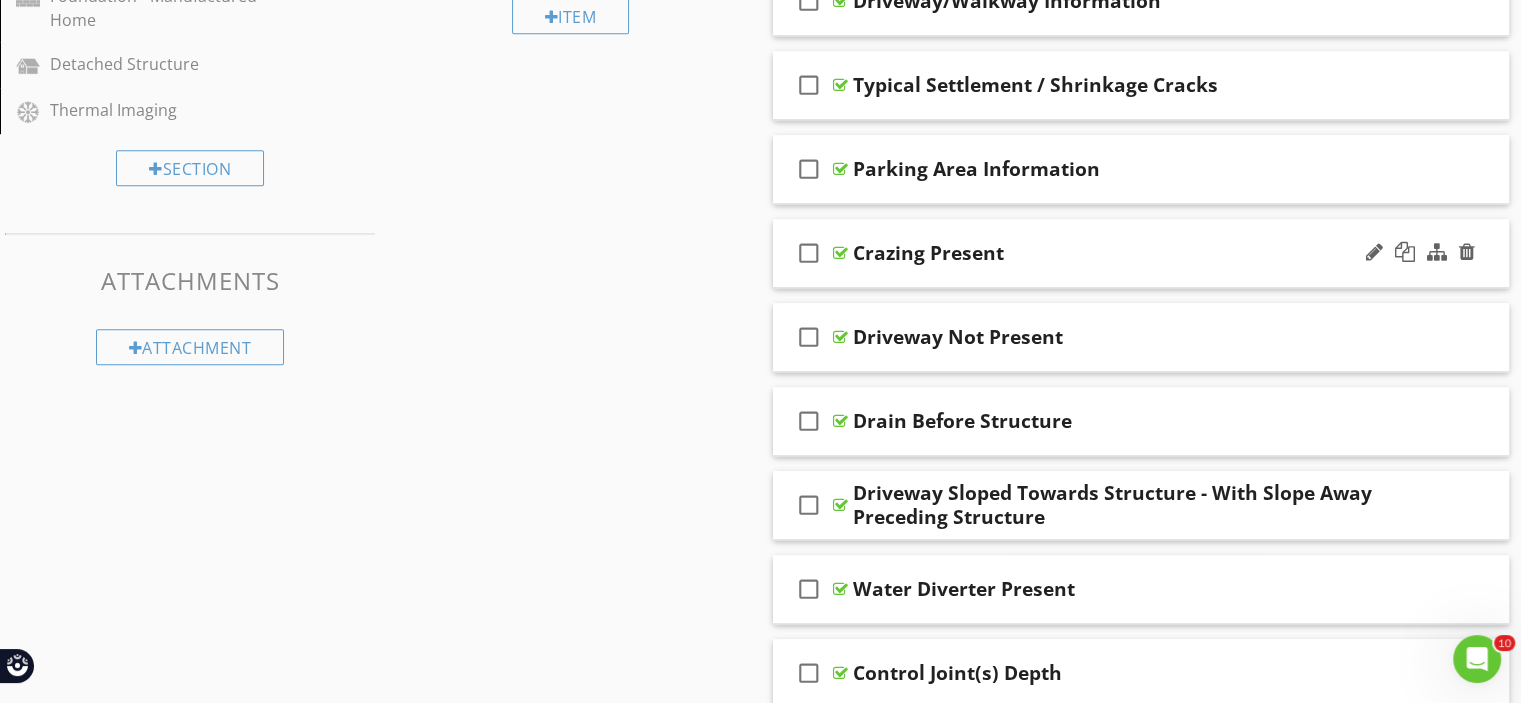 click on "Crazing Present" at bounding box center [928, 253] 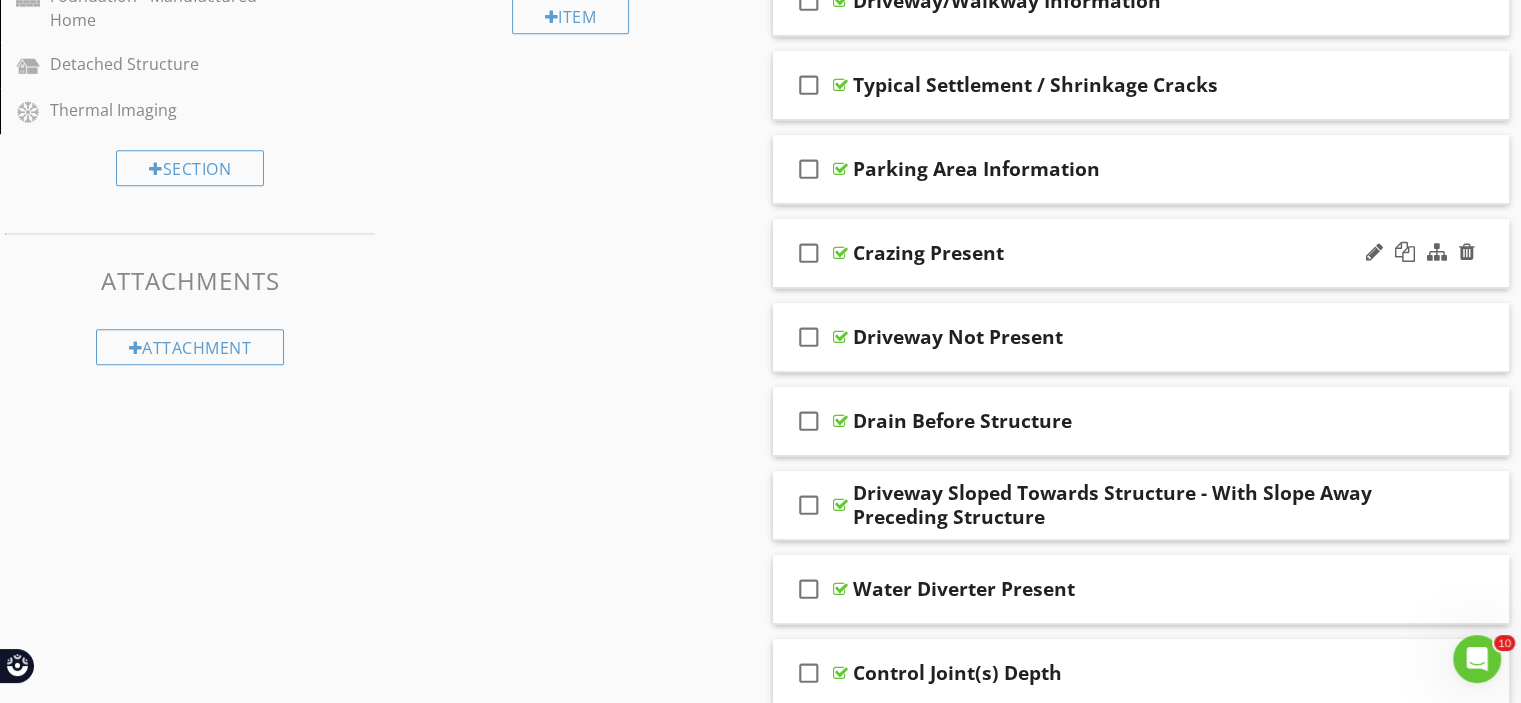 click on "check_box_outline_blank" at bounding box center (809, 253) 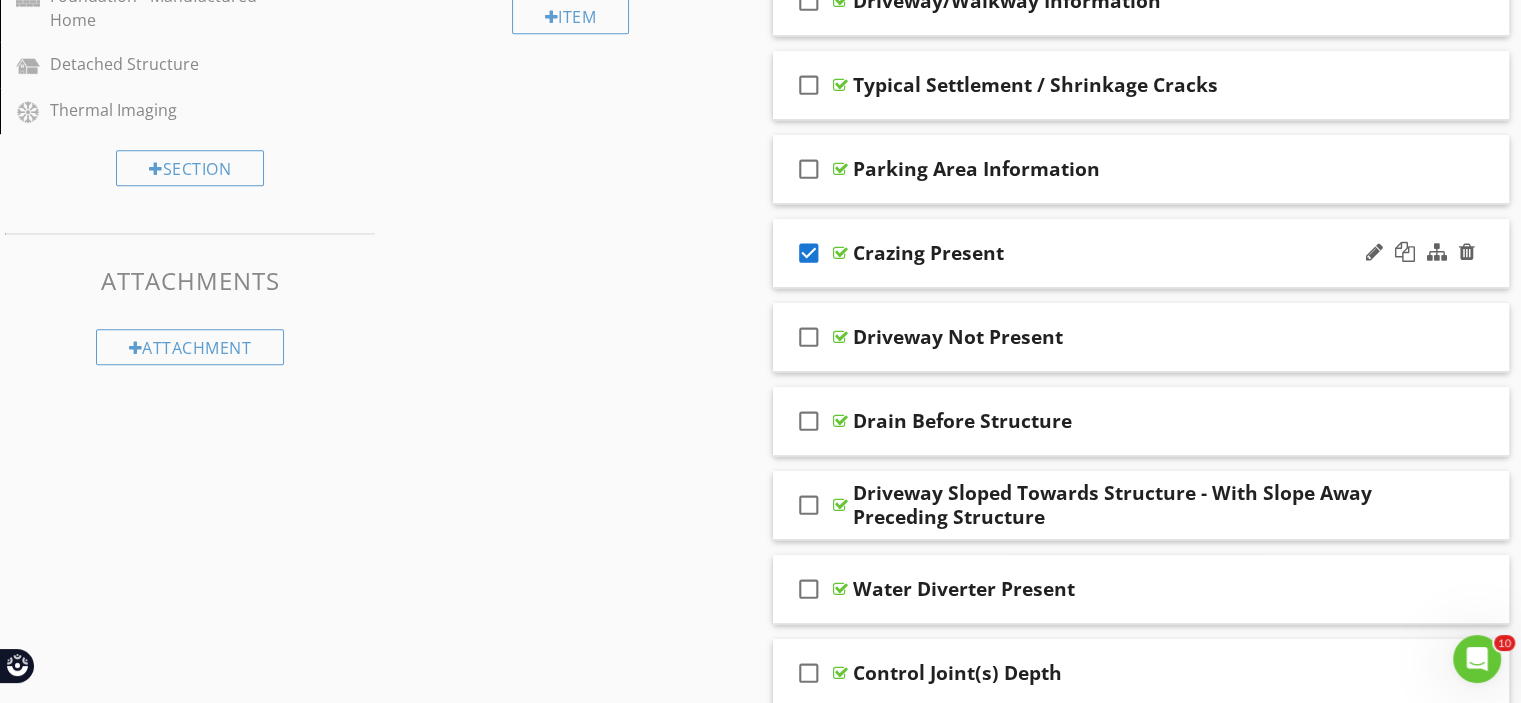 click on "Crazing Present" at bounding box center (928, 253) 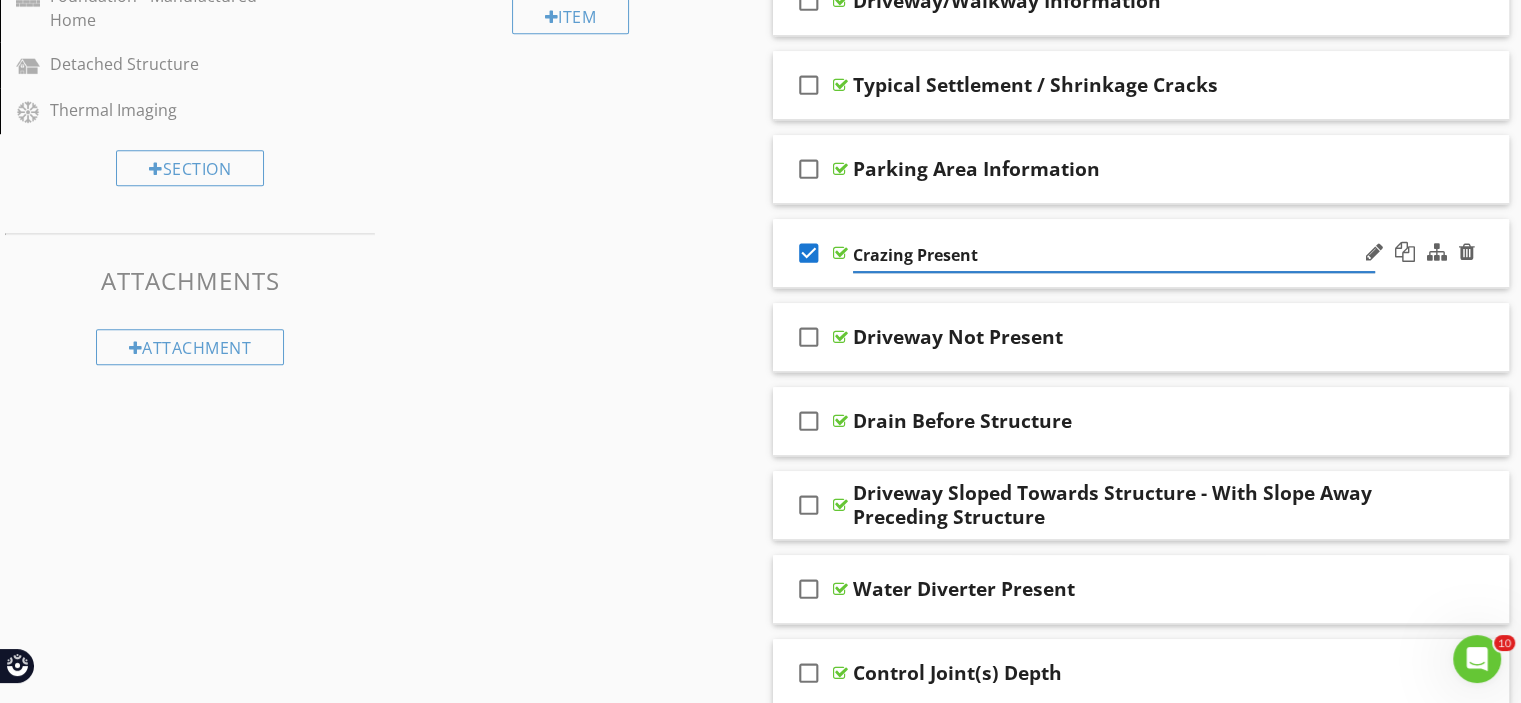 click on "check_box" at bounding box center [809, 253] 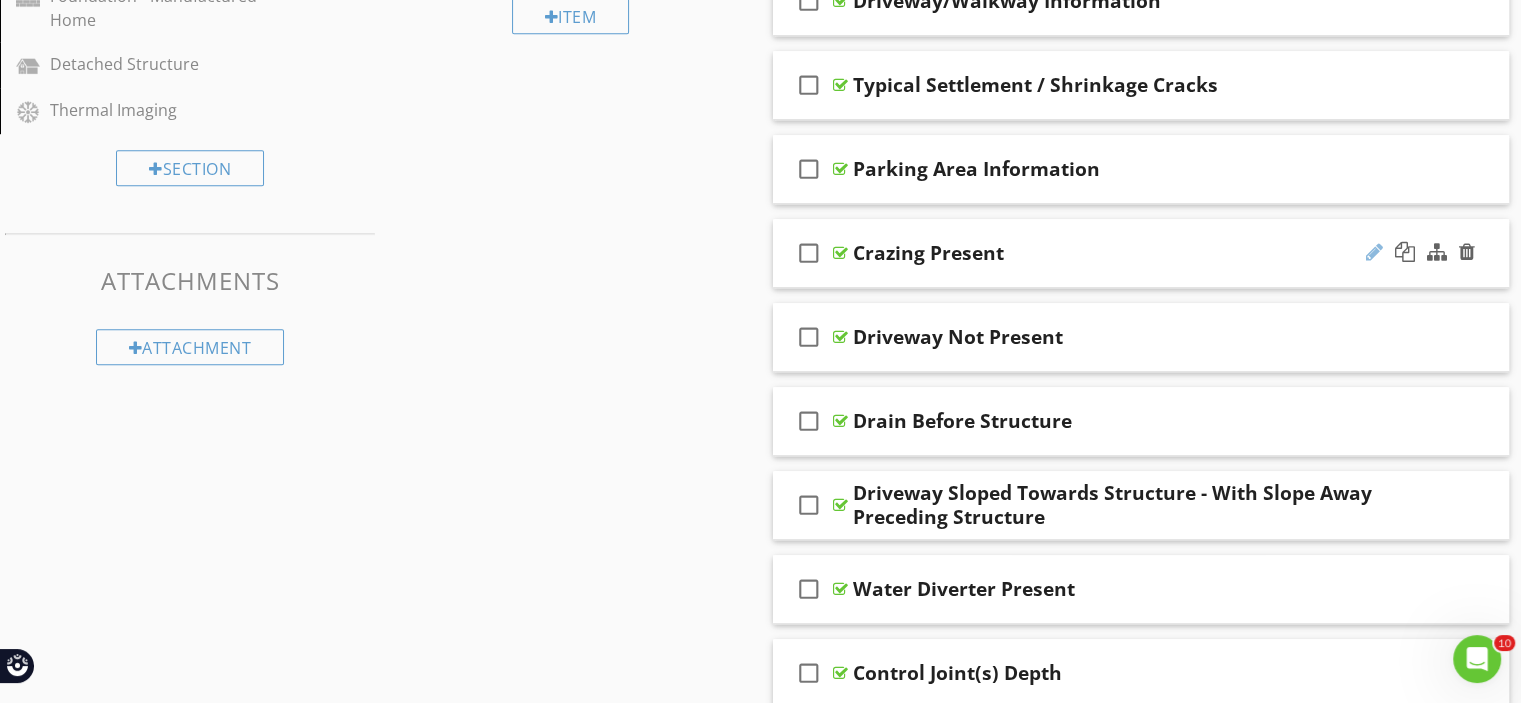 click at bounding box center [1374, 252] 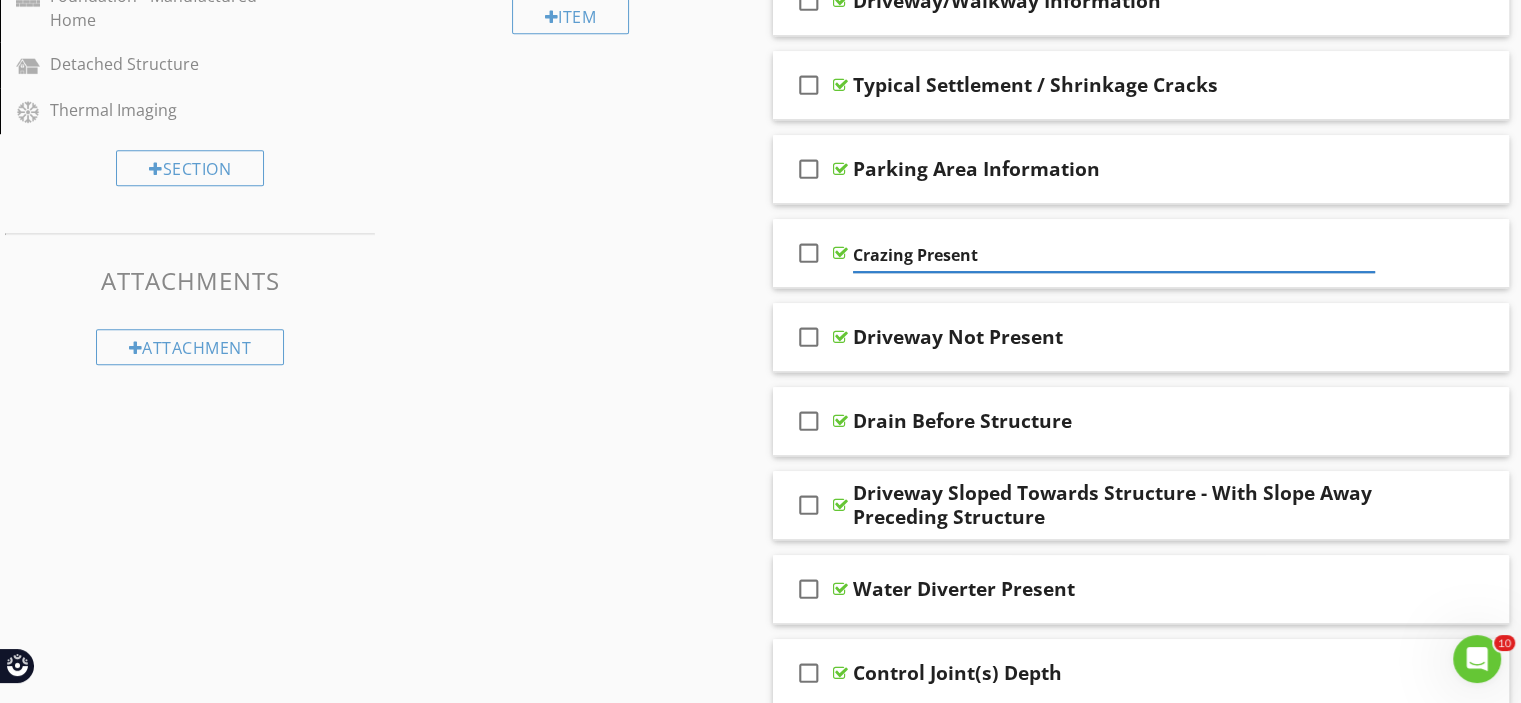 click at bounding box center [840, 253] 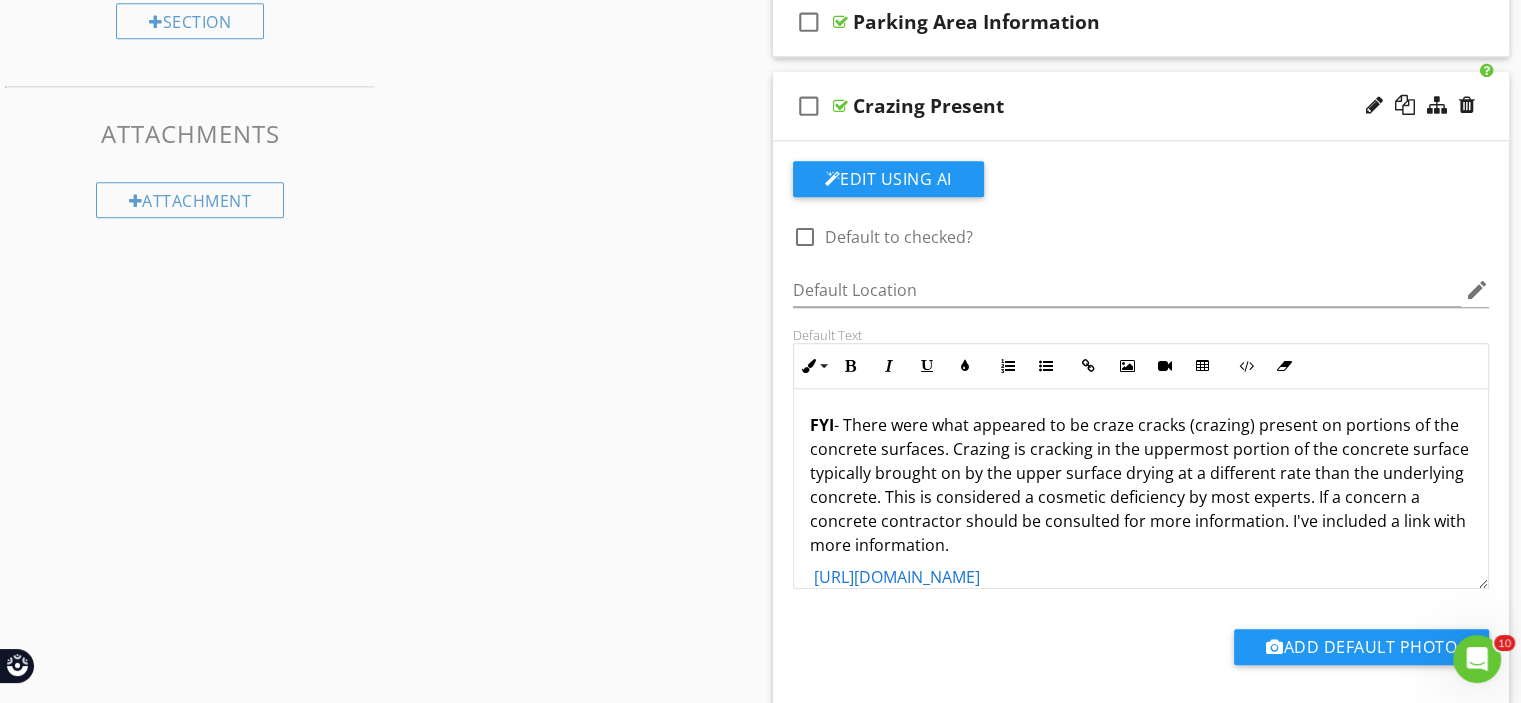 scroll, scrollTop: 1600, scrollLeft: 0, axis: vertical 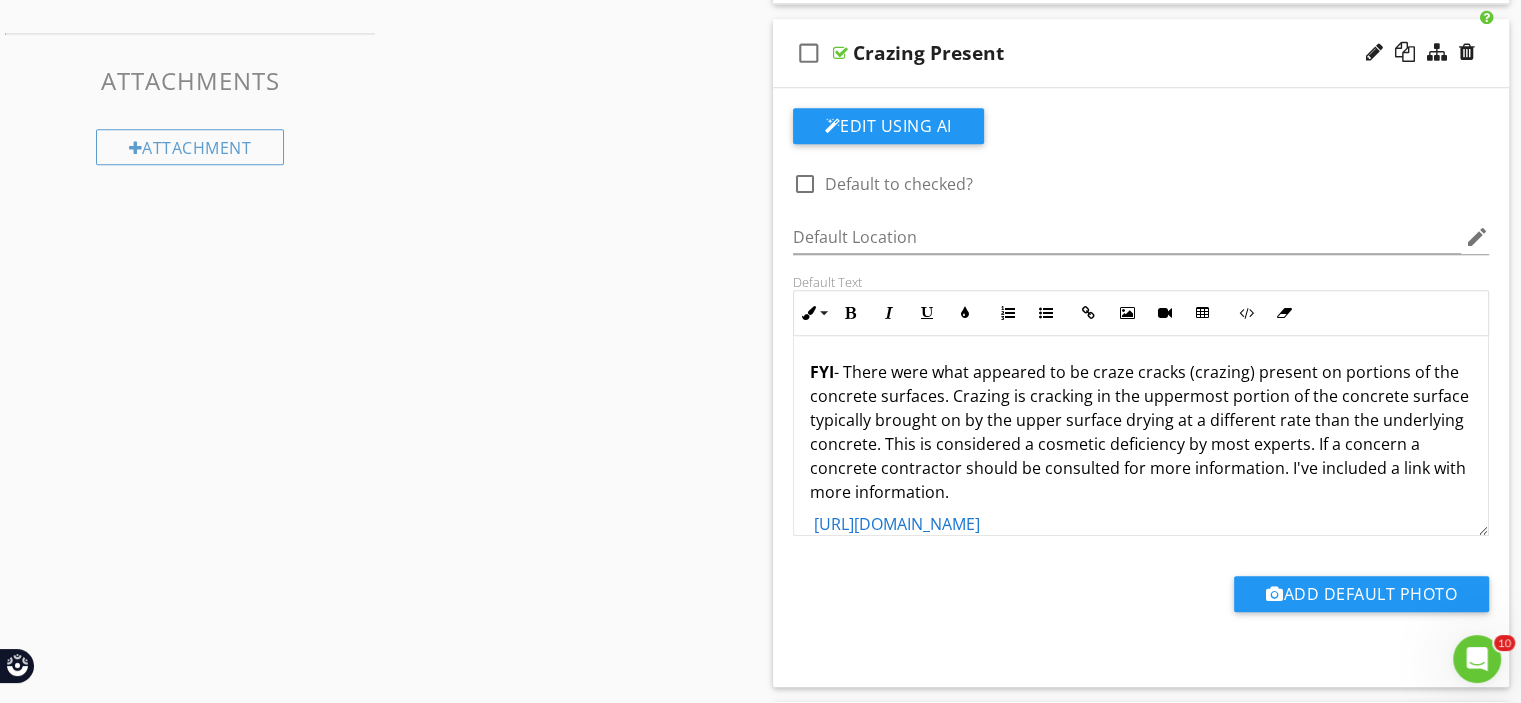 click on "Sections
Repairs and Resources           Inspection Information           Utility Shutoff Locations           Grounds           Roof           Exterior           Kitchen           Bathroom(s)           Interior Areas           Laundry           Garage           Heating, Cooling           Water Heater           Plumbing           Electrical           Foundation Area           Water, Moisture, & Condensation (WMC)           Cracking, Settlement, & Movement (CSM)           Foundation - Slab on Grade           Attic, Roof Structure, & Ventilation           Environmental Concerns           Final Checklist           Foundation - Manufactured Home           Detached Structure           Thermal Imaging
Section
Attachments
Attachment
Items
General Information            Driveway and Walkway Condition           Grading / Lot Drainage           Vegetation Observations" at bounding box center (760, 2137) 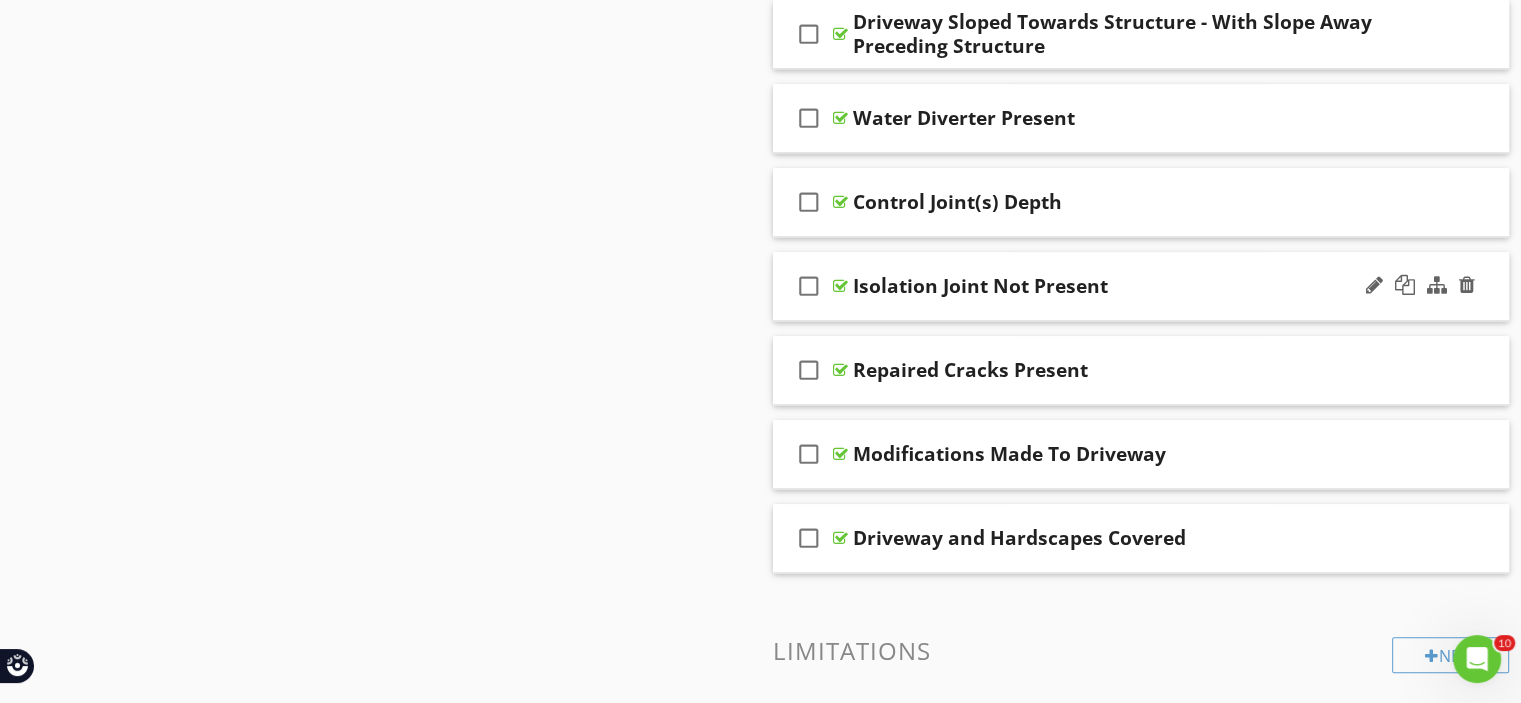 scroll, scrollTop: 1900, scrollLeft: 0, axis: vertical 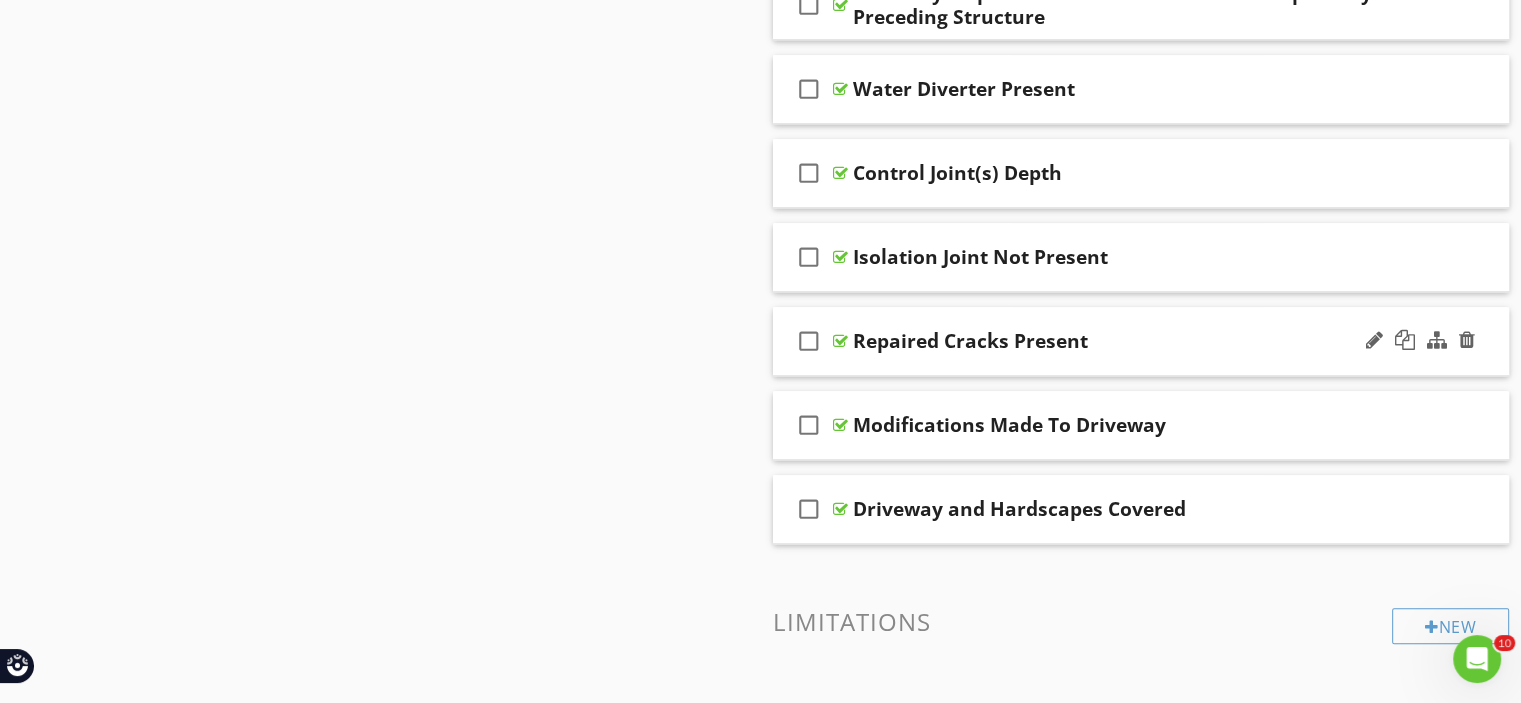 click on "Repaired Cracks Present" at bounding box center (970, 341) 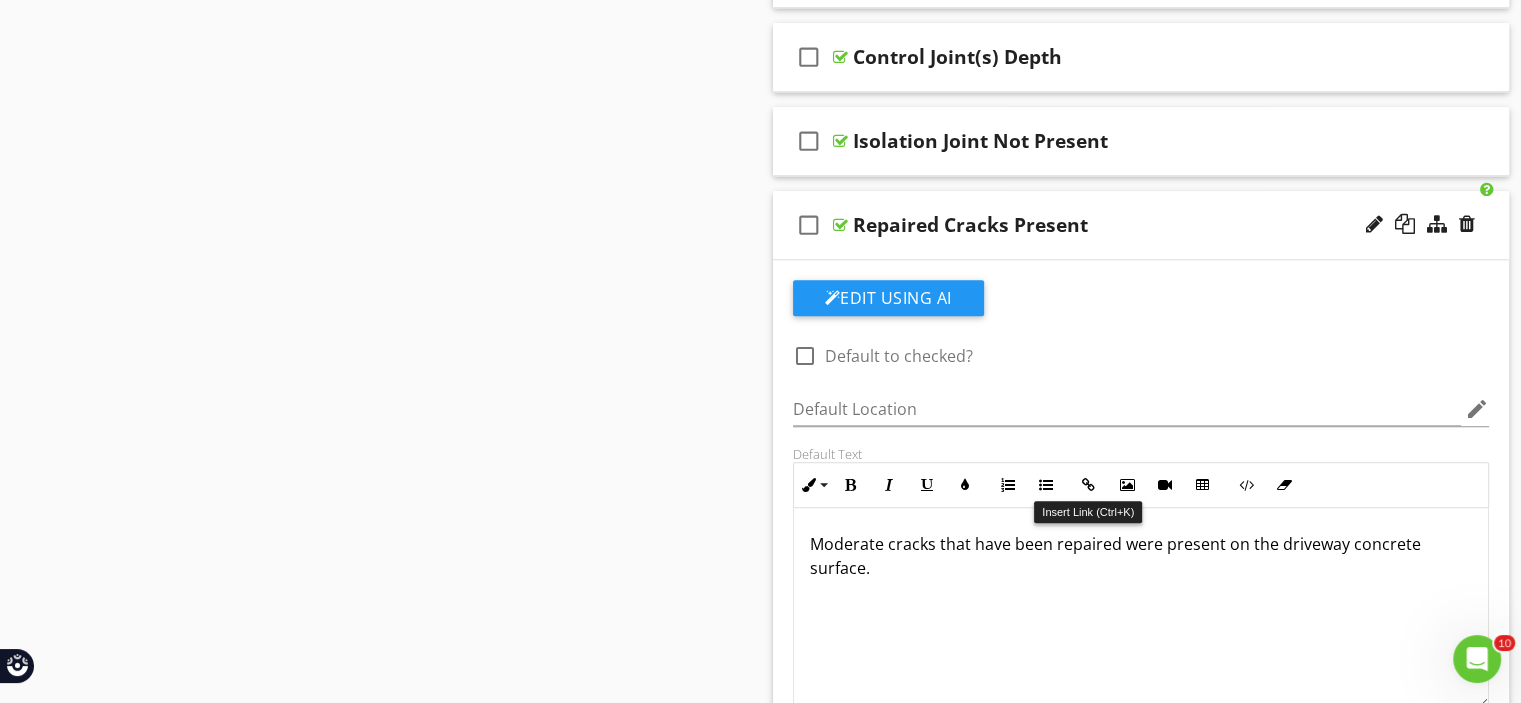 scroll, scrollTop: 2200, scrollLeft: 0, axis: vertical 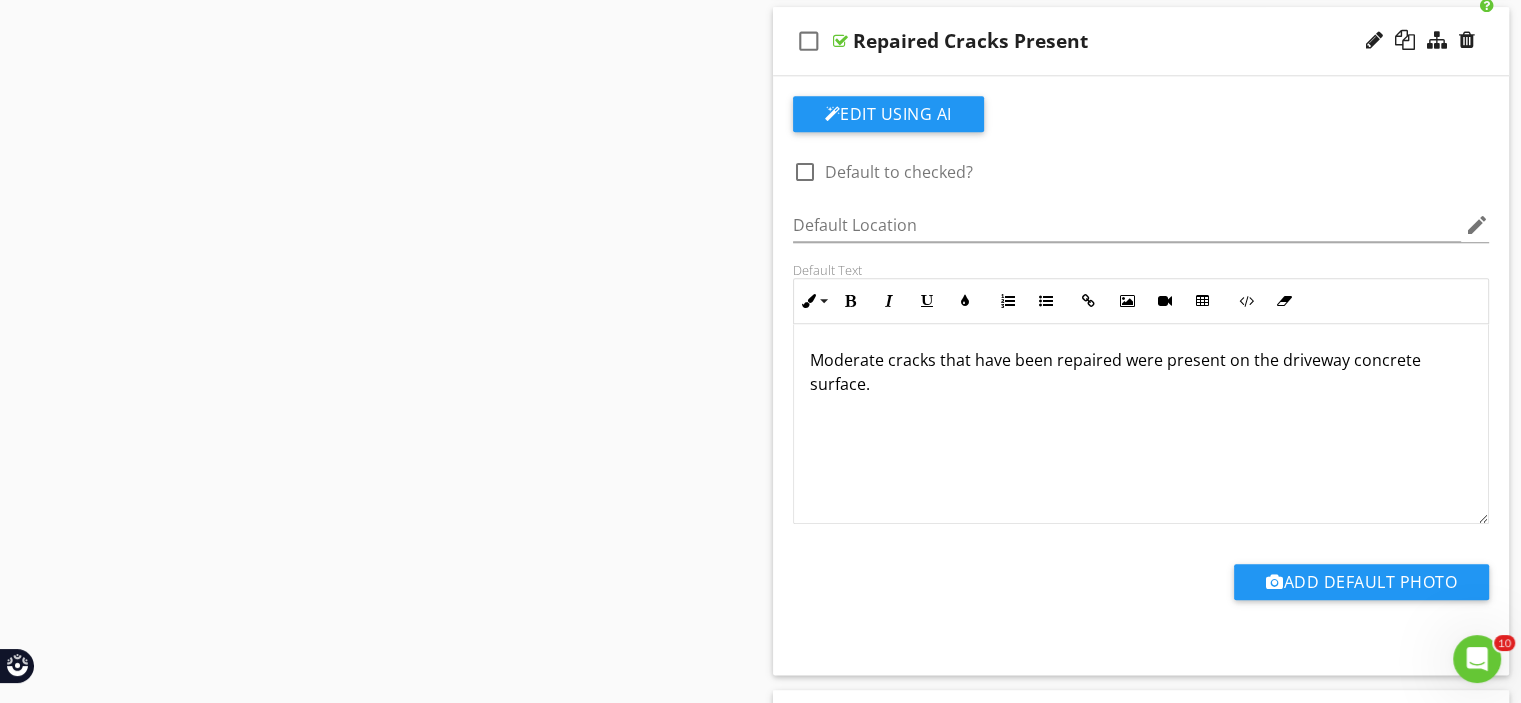 click on "Sections
Repairs and Resources           Inspection Information           Utility Shutoff Locations           Grounds           Roof           Exterior           Kitchen           Bathroom(s)           Interior Areas           Laundry           Garage           Heating, Cooling           Water Heater           Plumbing           Electrical           Foundation Area           Water, Moisture, & Condensation (WMC)           Cracking, Settlement, & Movement (CSM)           Foundation - Slab on Grade           Attic, Roof Structure, & Ventilation           Environmental Concerns           Final Checklist           Foundation - Manufactured Home           Detached Structure           Thermal Imaging
Section
Attachments
Attachment
Items
General Information            Driveway and Walkway Condition           Grading / Lot Drainage           Vegetation Observations" at bounding box center [760, 1537] 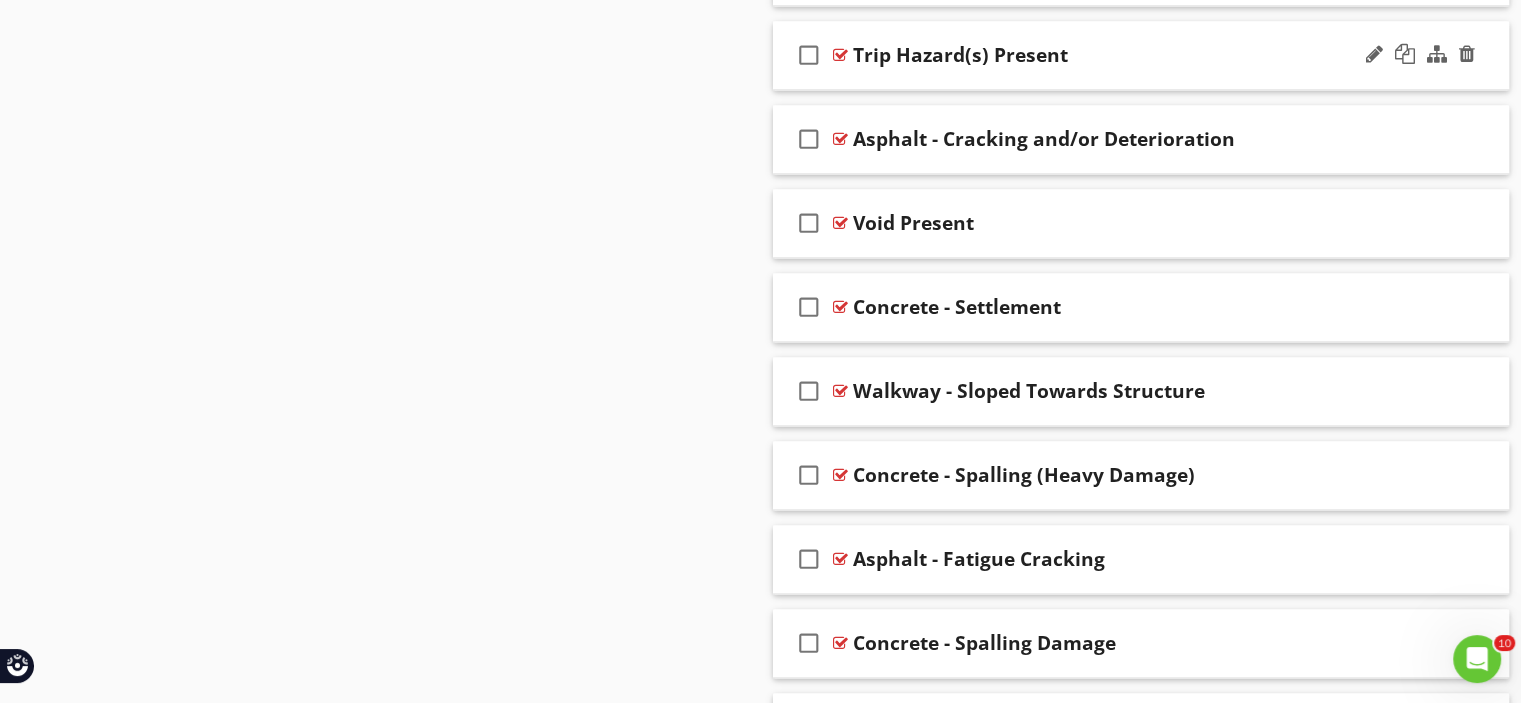scroll, scrollTop: 3000, scrollLeft: 0, axis: vertical 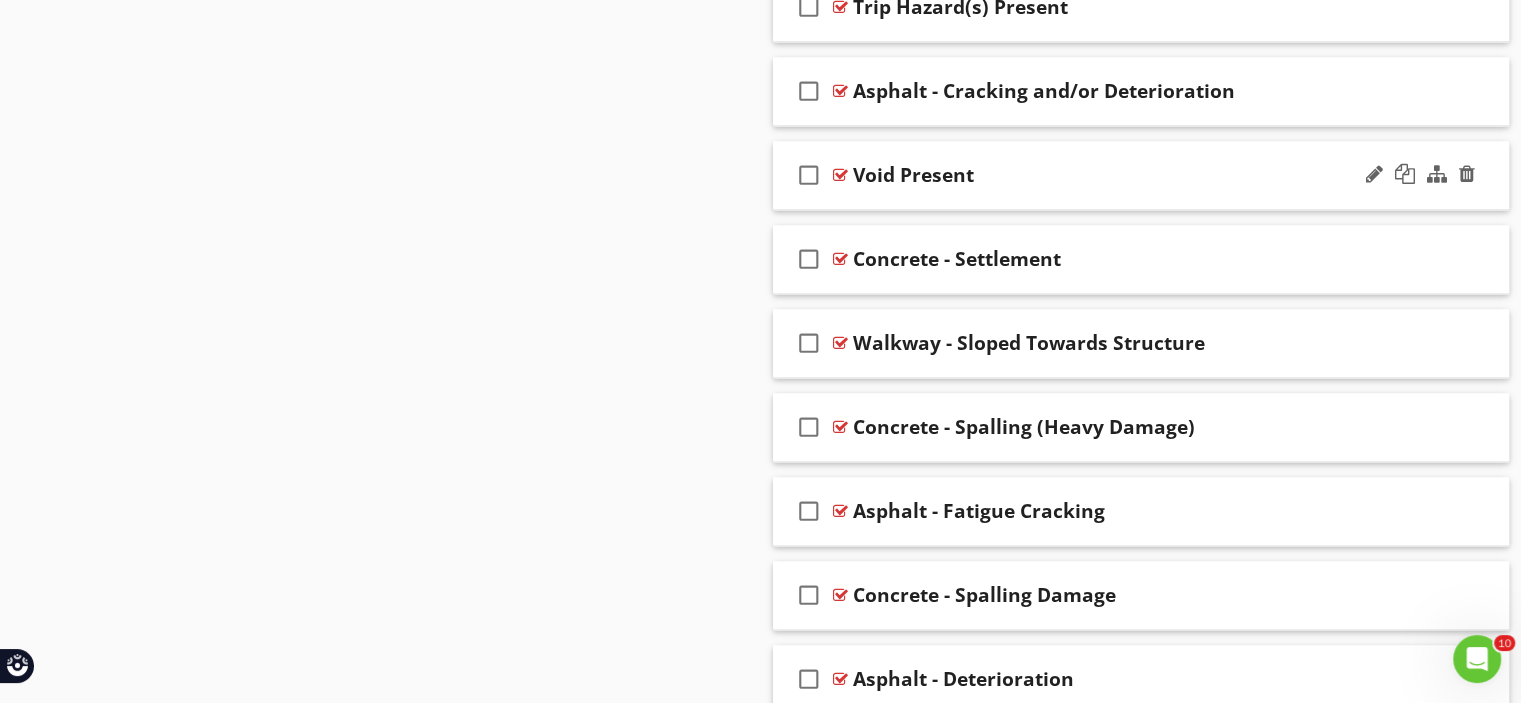 click at bounding box center [840, 175] 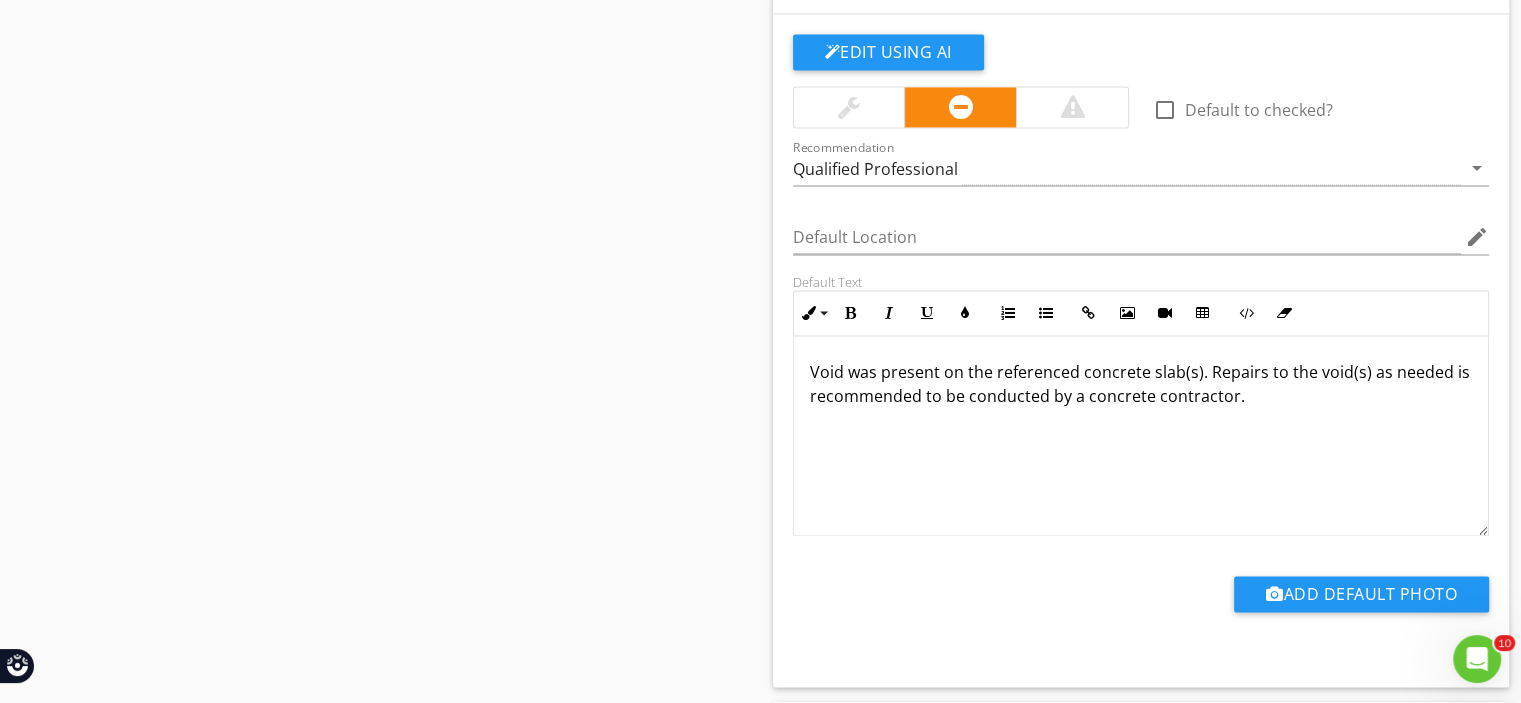scroll, scrollTop: 3200, scrollLeft: 0, axis: vertical 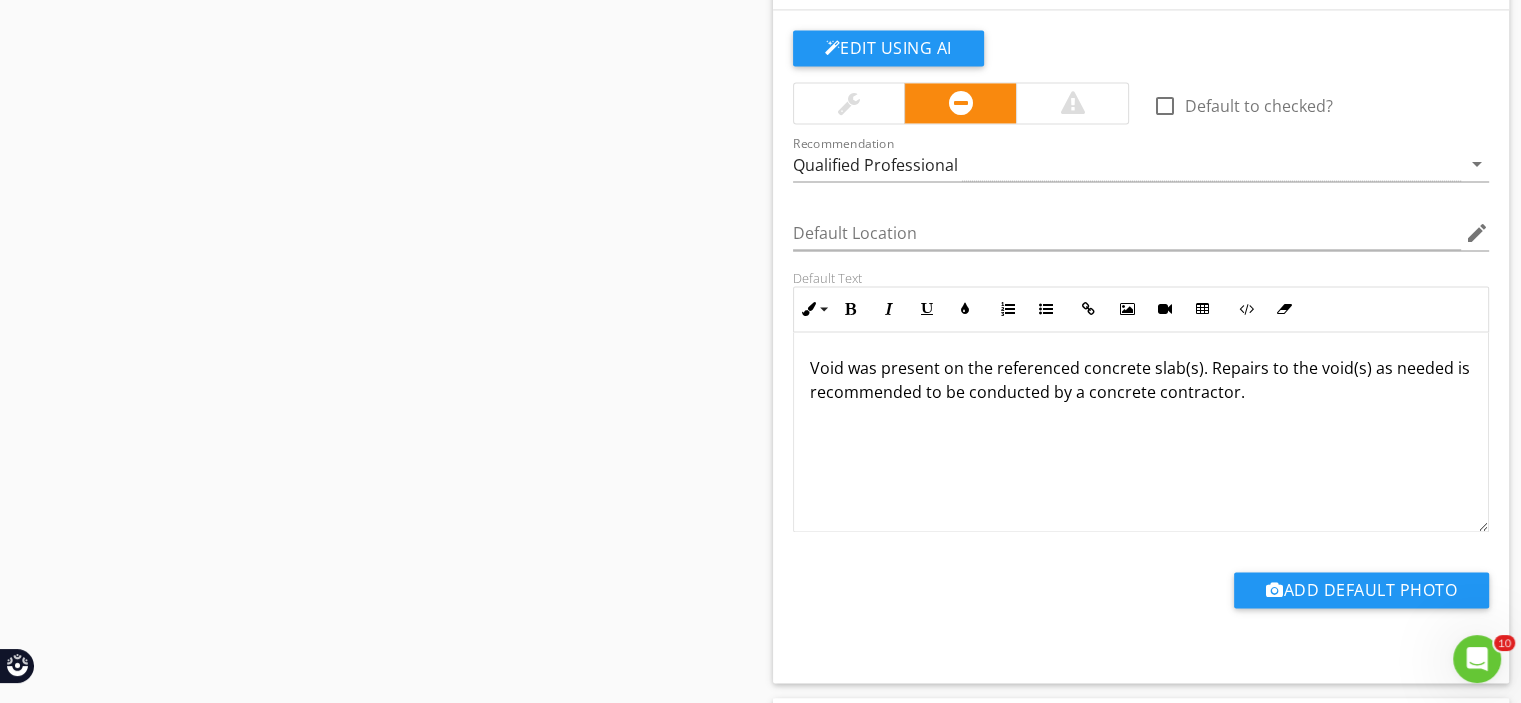 click on "Sections
Repairs and Resources           Inspection Information           Utility Shutoff Locations           Grounds           Roof           Exterior           Kitchen           Bathroom(s)           Interior Areas           Laundry           Garage           Heating, Cooling           Water Heater           Plumbing           Electrical           Foundation Area           Water, Moisture, & Condensation (WMC)           Cracking, Settlement, & Movement (CSM)           Foundation - Slab on Grade           Attic, Roof Structure, & Ventilation           Environmental Concerns           Final Checklist           Foundation - Manufactured Home           Detached Structure           Thermal Imaging
Section
Attachments
Attachment
Items
General Information            Driveway and Walkway Condition           Grading / Lot Drainage           Vegetation Observations" at bounding box center [760, 574] 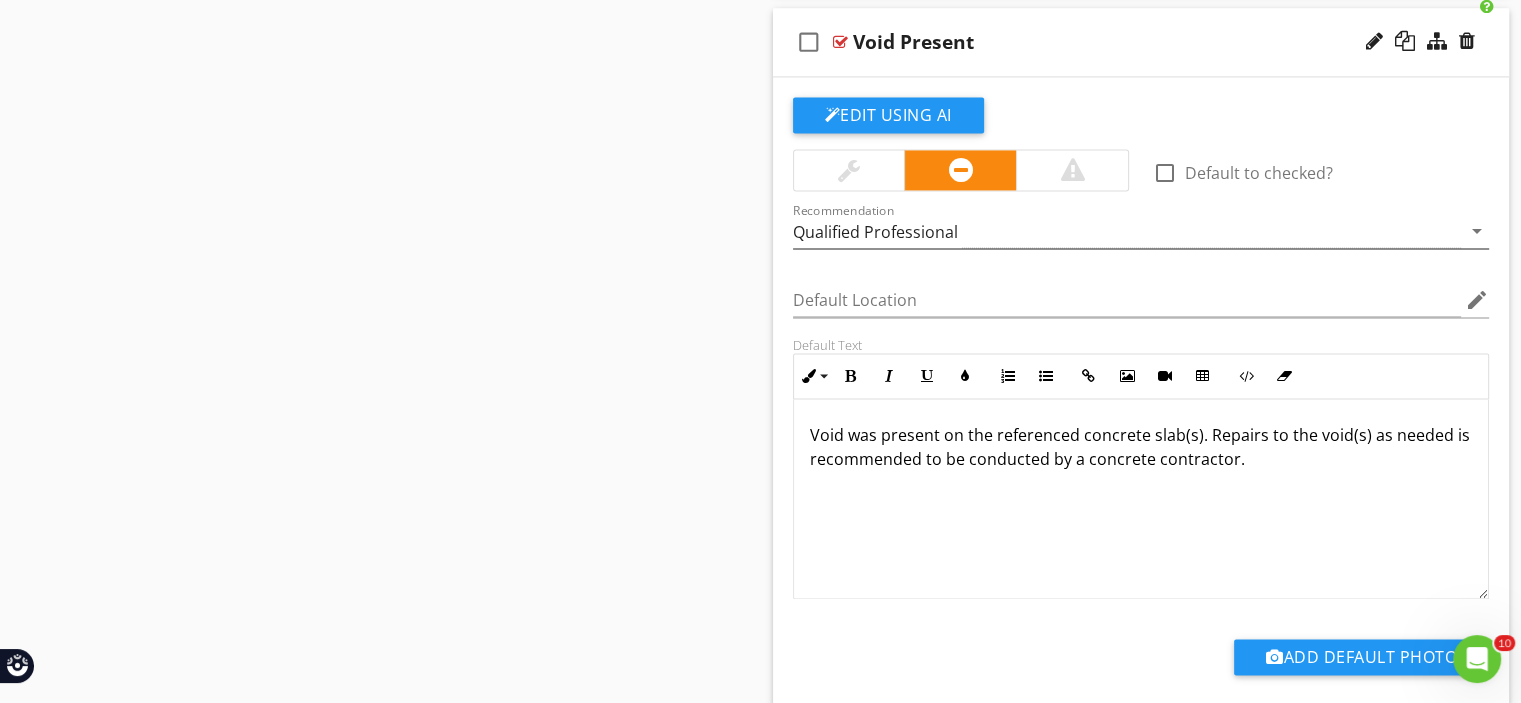 scroll, scrollTop: 3000, scrollLeft: 0, axis: vertical 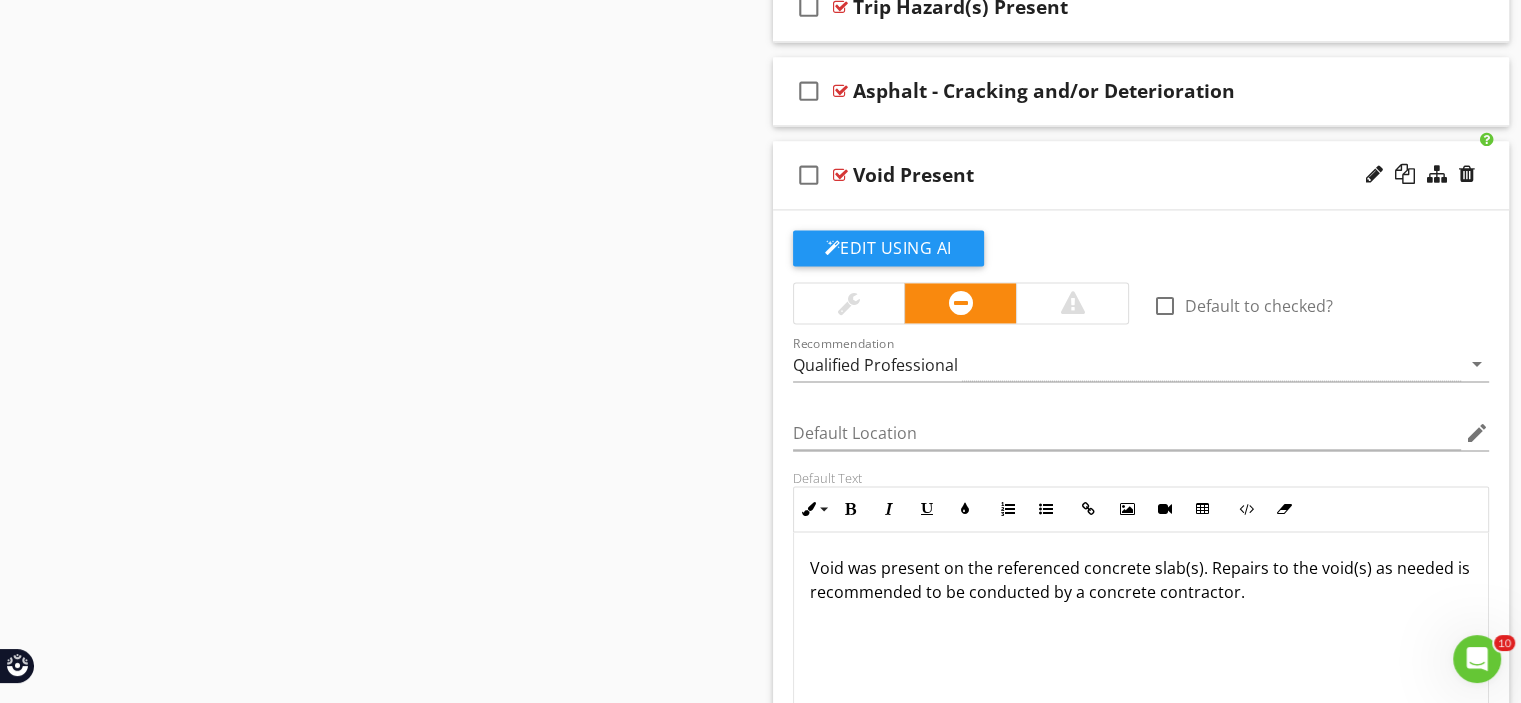 click at bounding box center [840, 175] 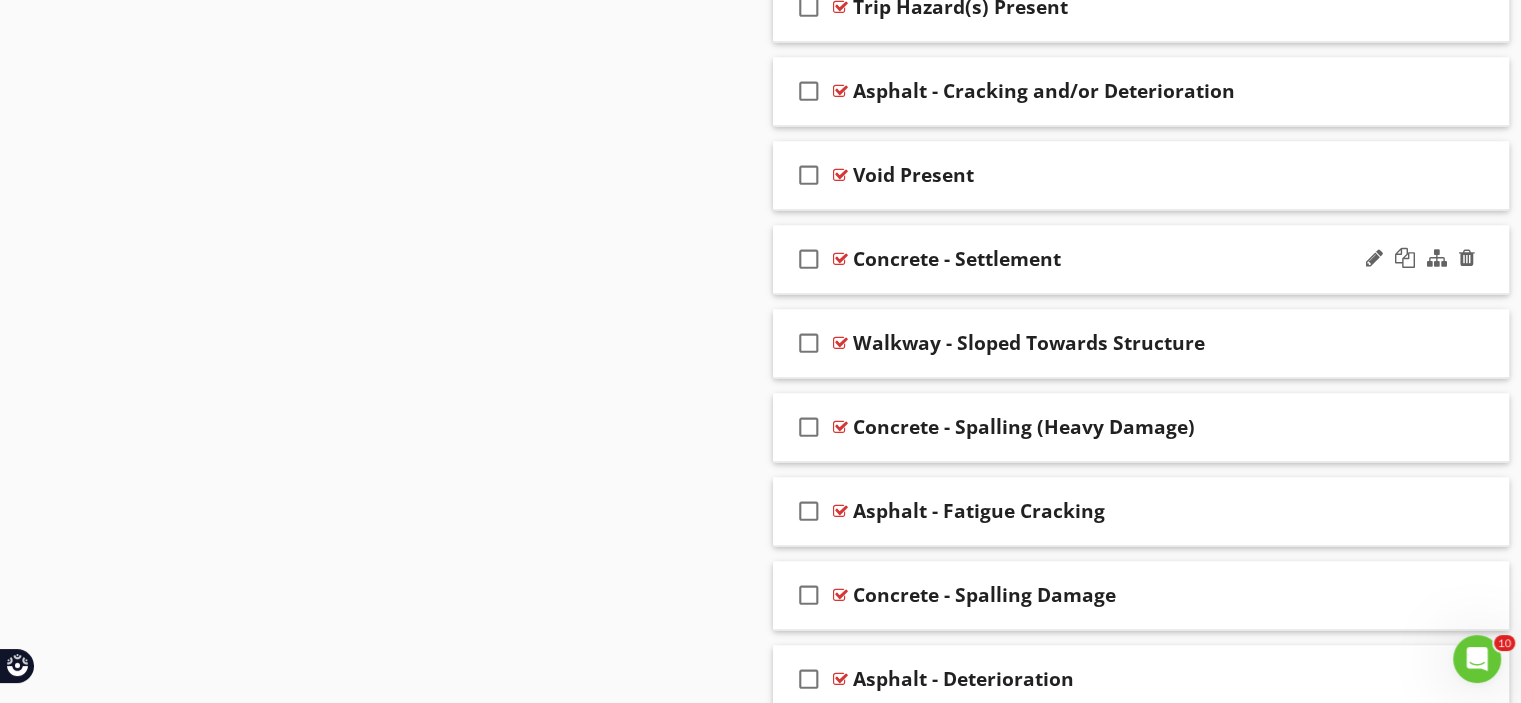 click at bounding box center (840, 259) 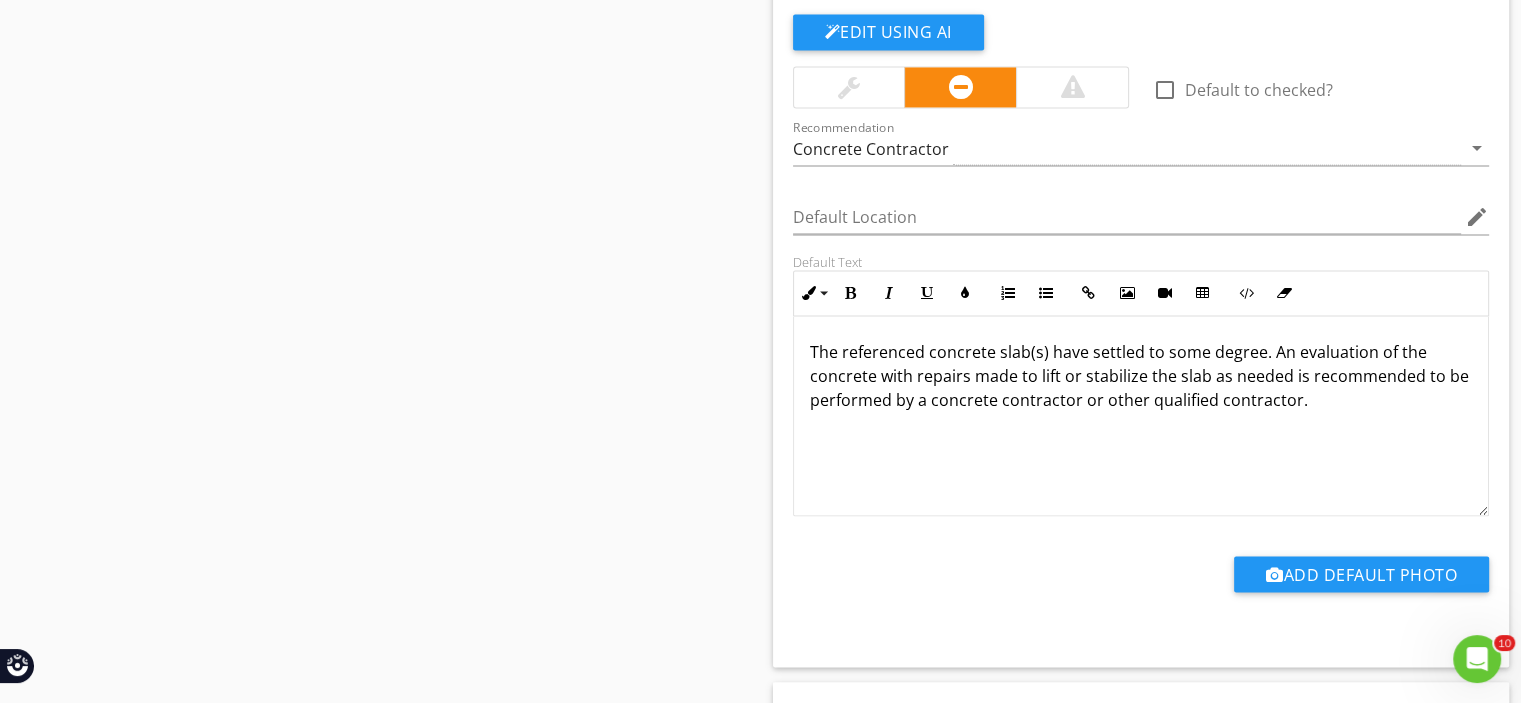 scroll, scrollTop: 3100, scrollLeft: 0, axis: vertical 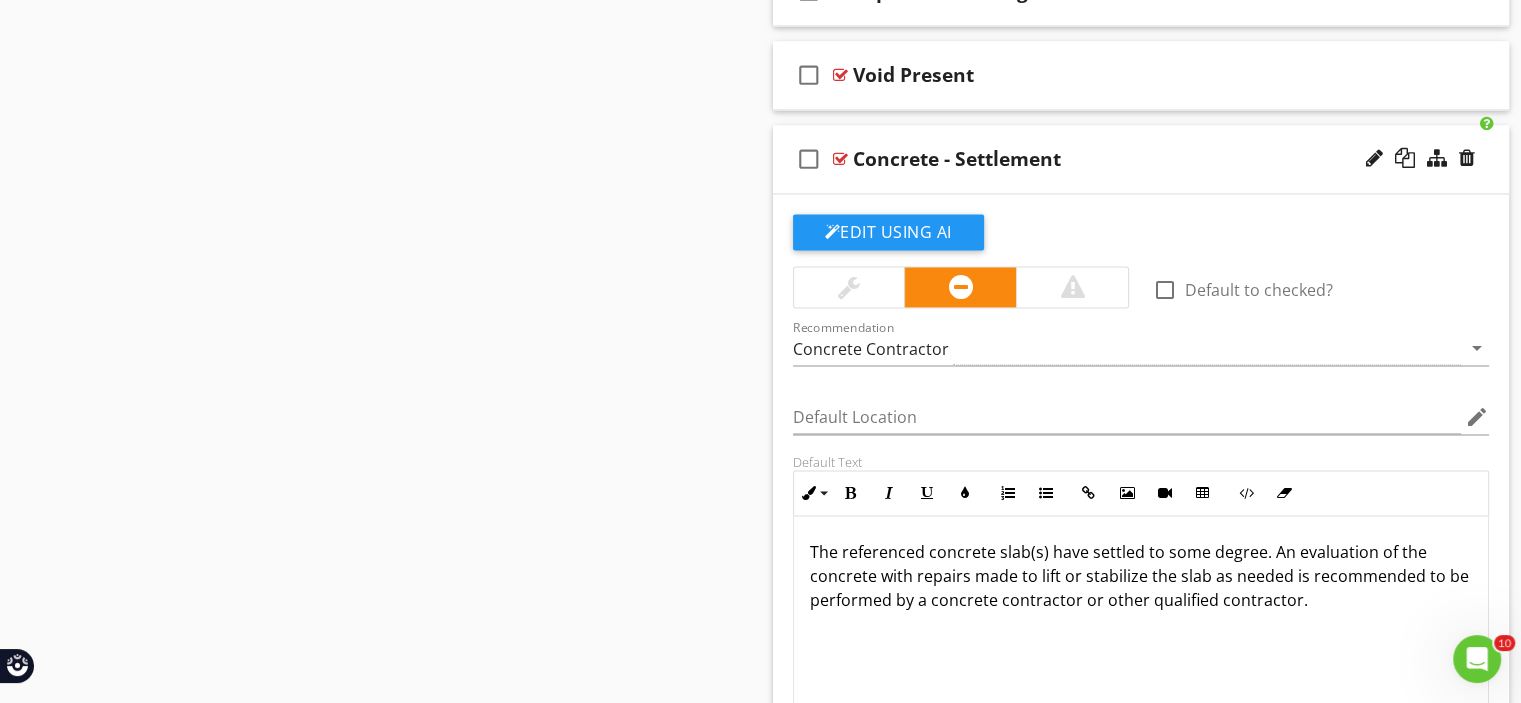 click at bounding box center (840, 159) 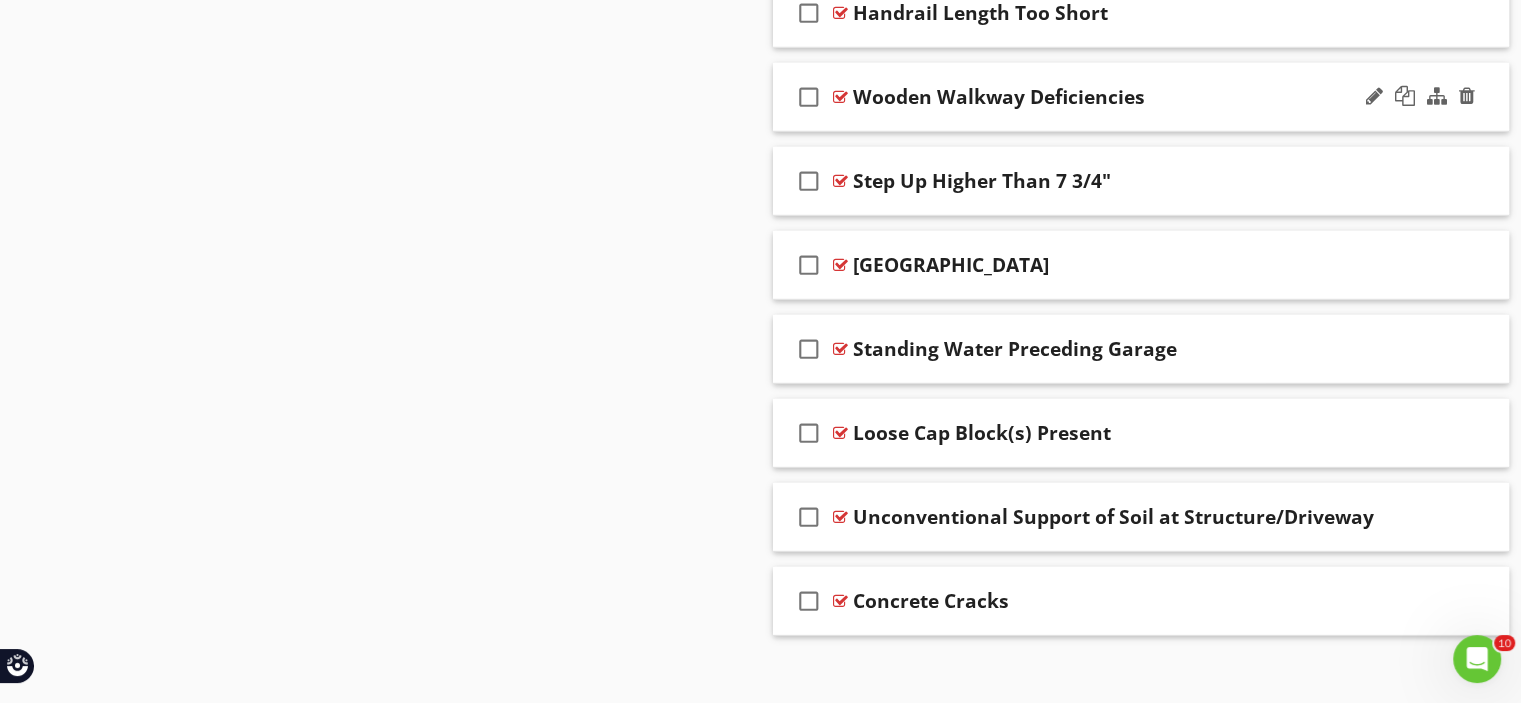 scroll, scrollTop: 5938, scrollLeft: 0, axis: vertical 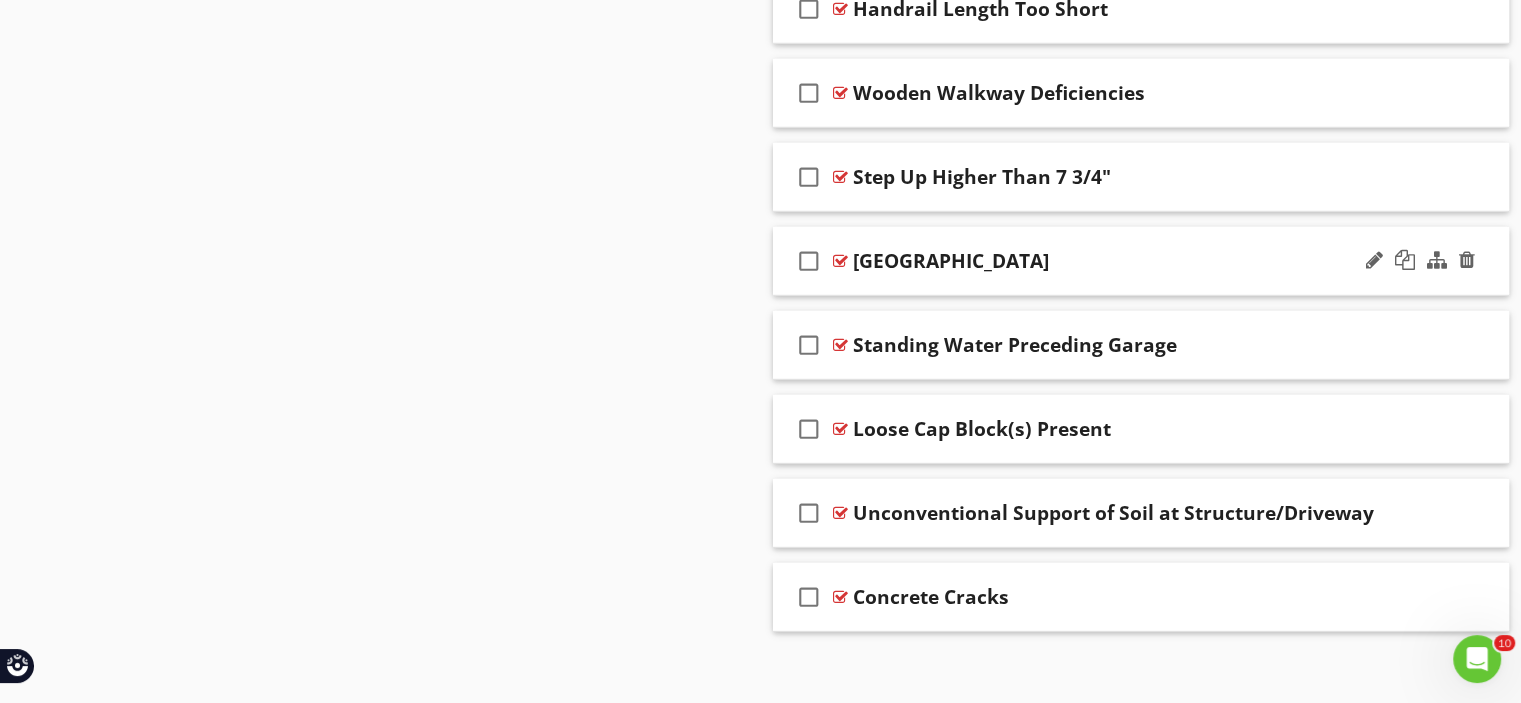 click at bounding box center [840, 261] 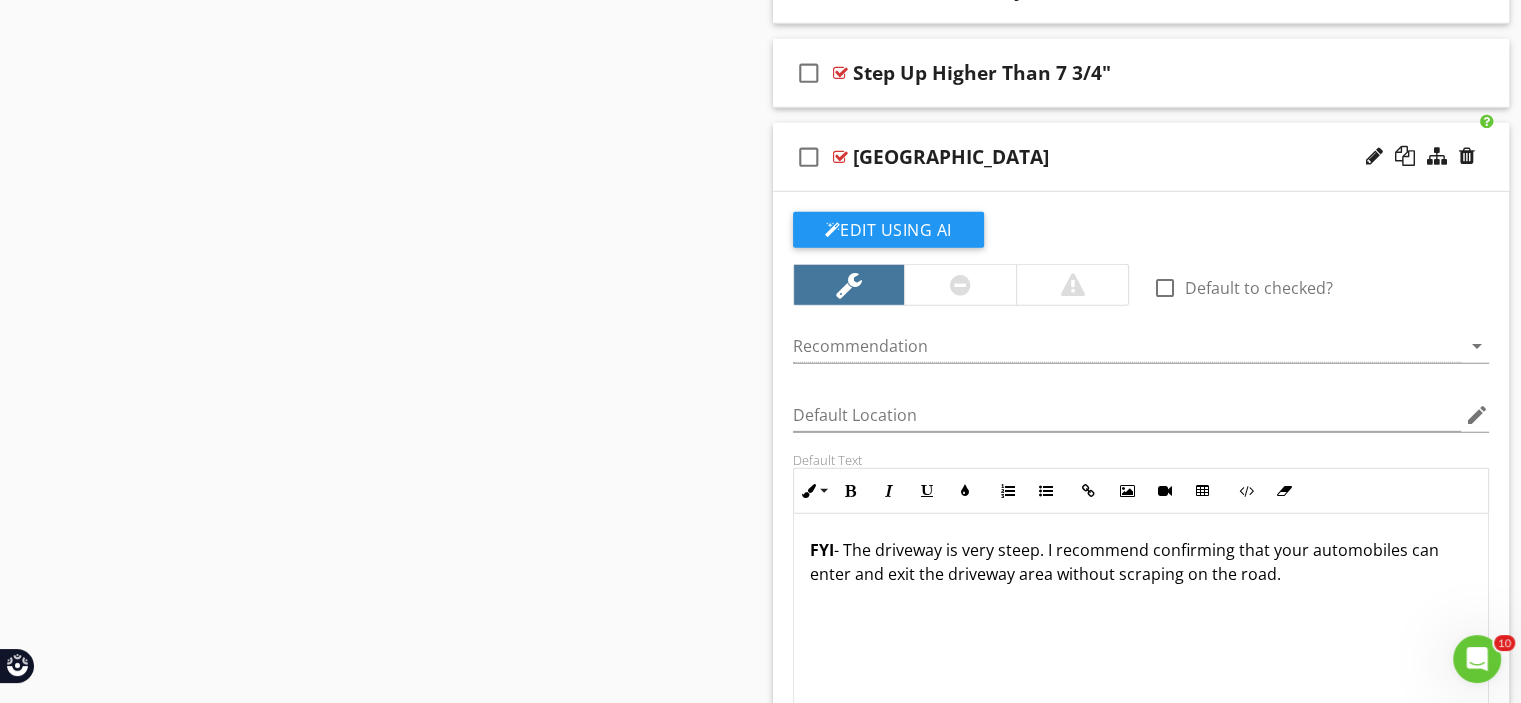 scroll, scrollTop: 6038, scrollLeft: 0, axis: vertical 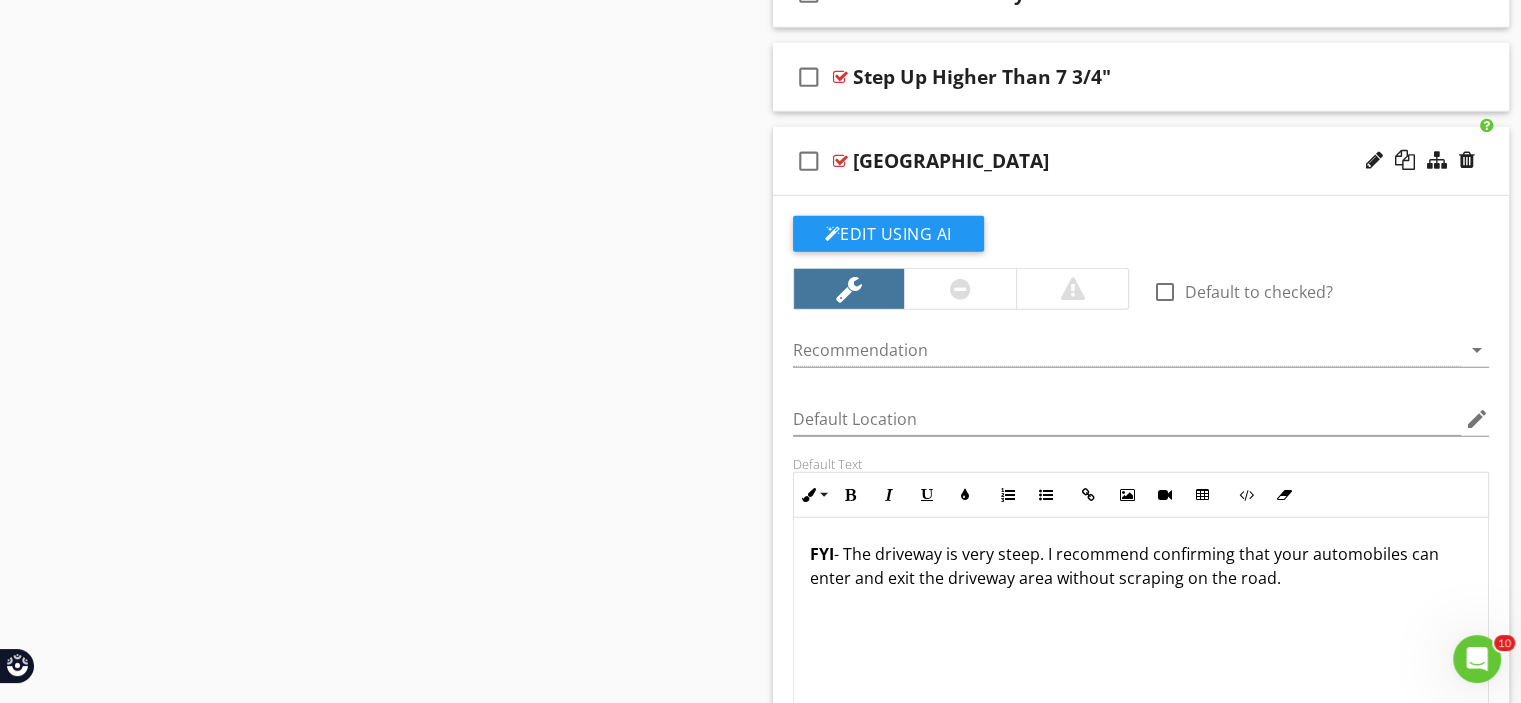 click at bounding box center (840, 161) 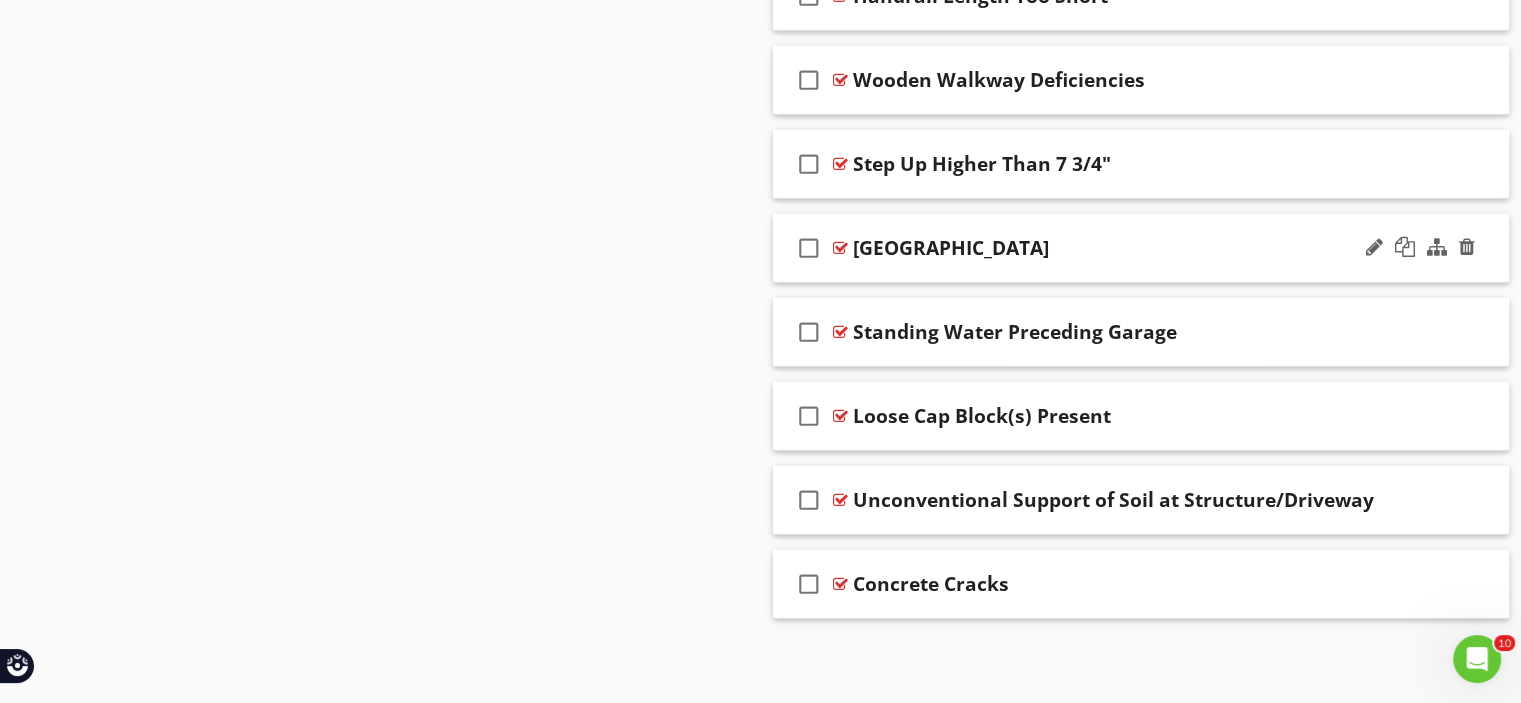 scroll, scrollTop: 5938, scrollLeft: 0, axis: vertical 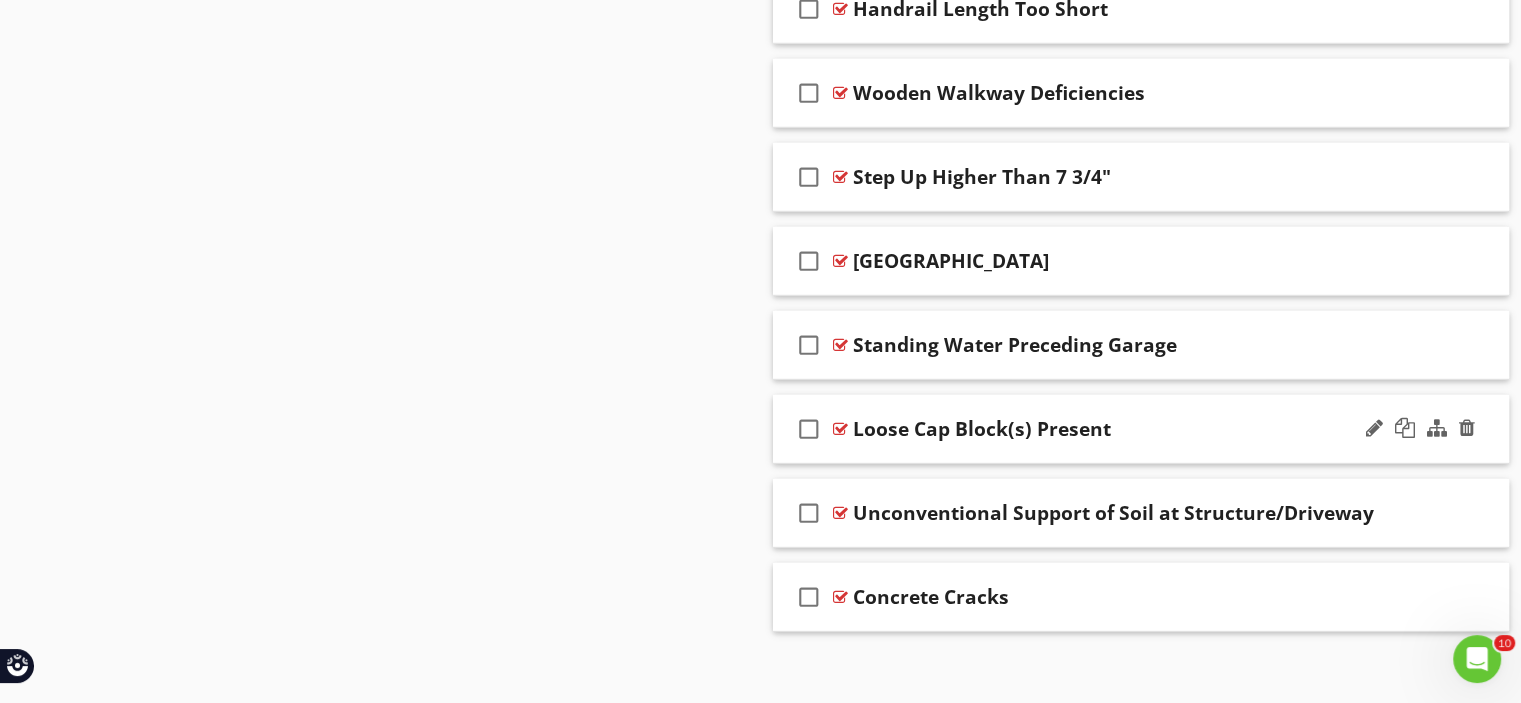 click at bounding box center (840, 429) 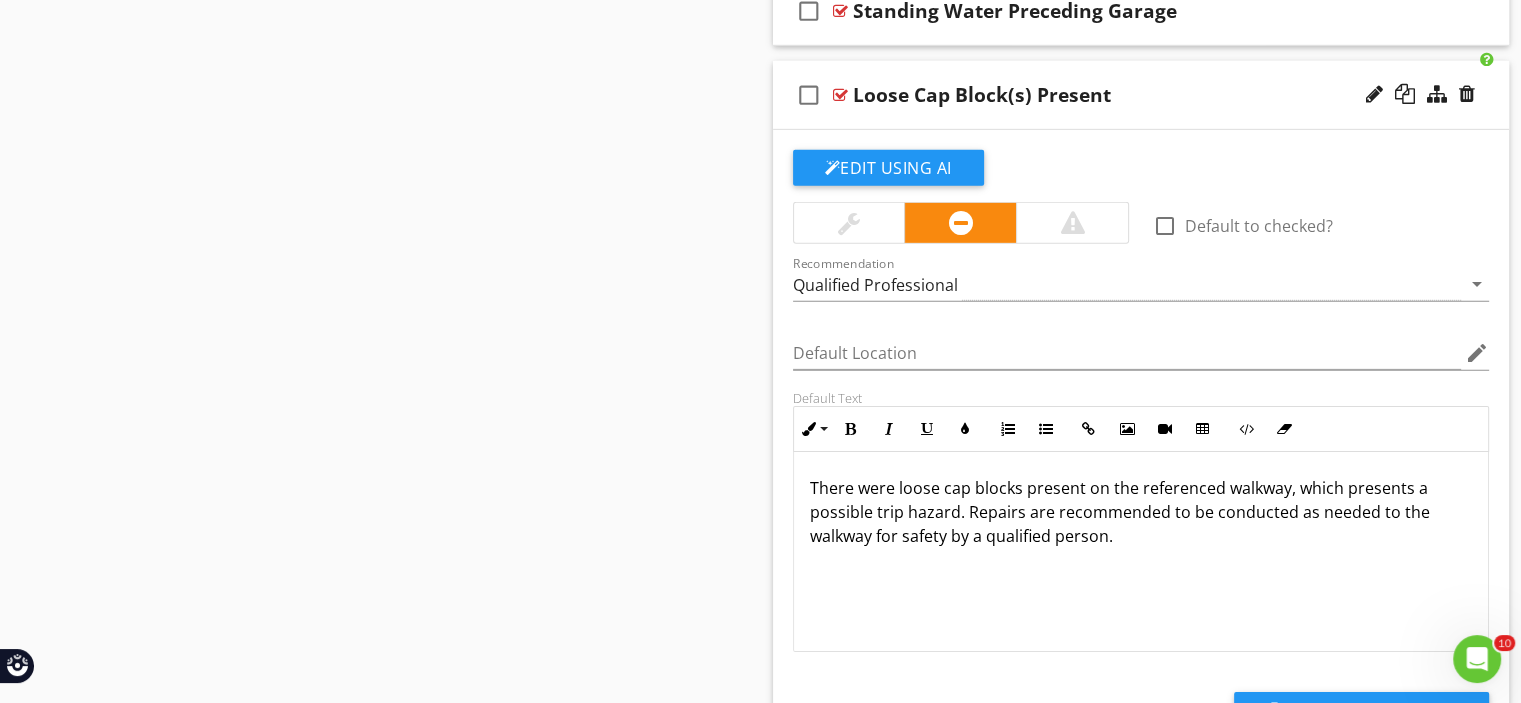 scroll, scrollTop: 6238, scrollLeft: 0, axis: vertical 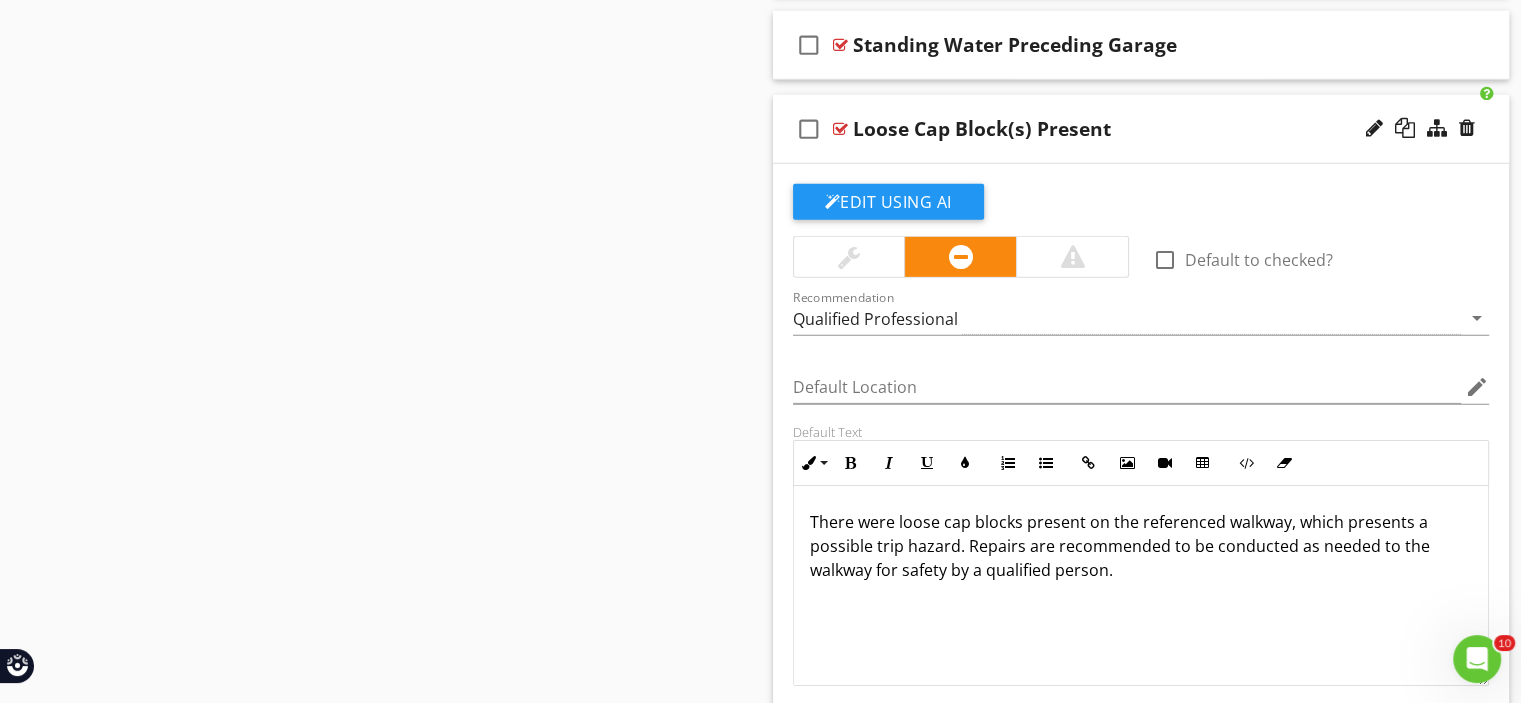 click at bounding box center [840, 129] 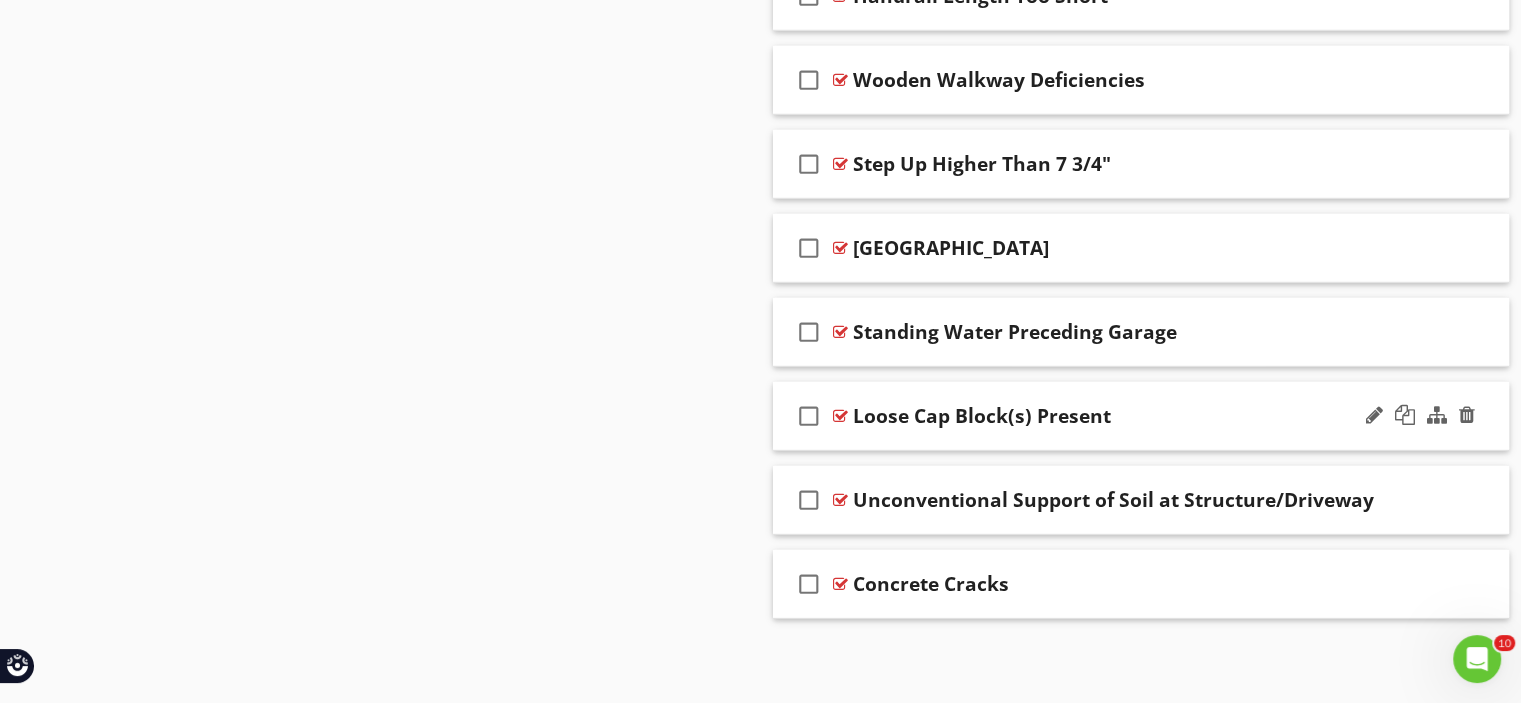 scroll, scrollTop: 5938, scrollLeft: 0, axis: vertical 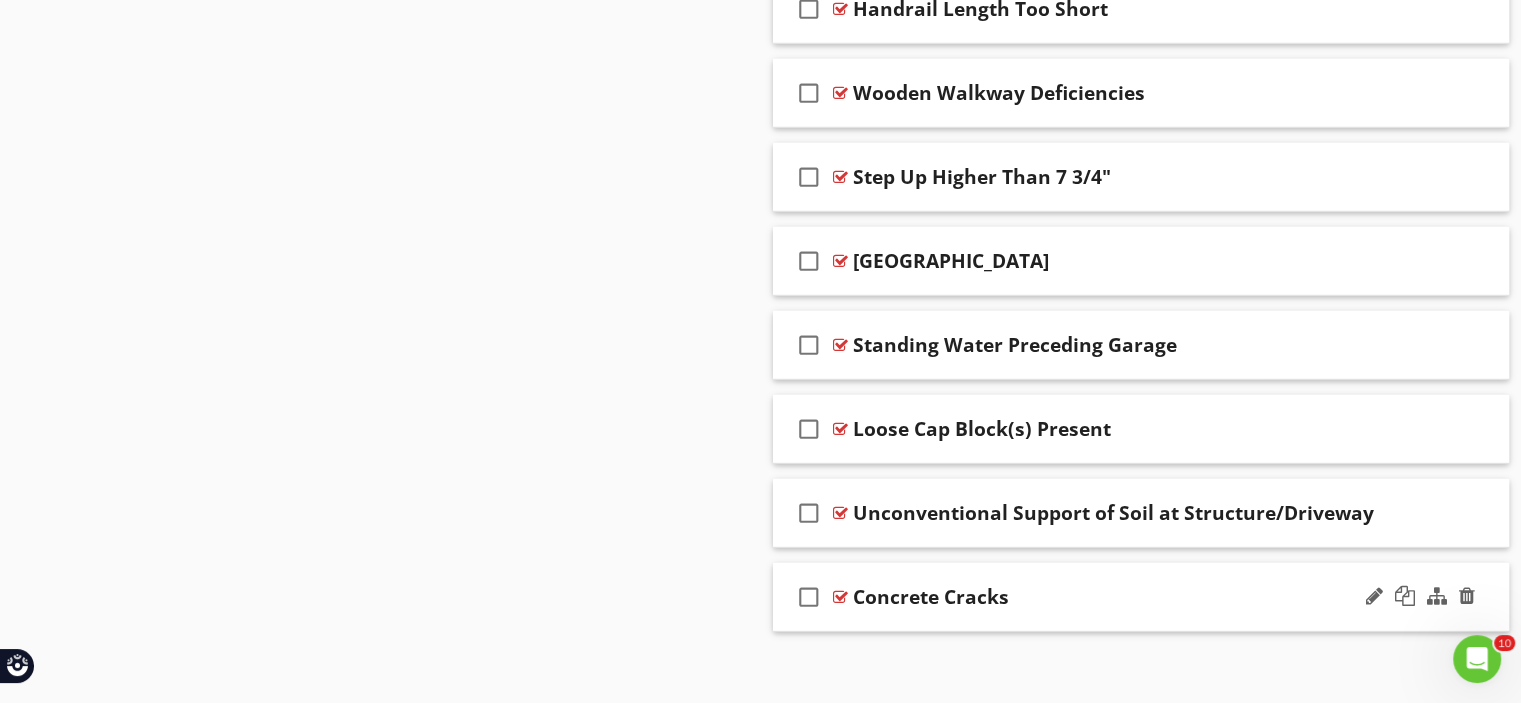 click at bounding box center (840, 597) 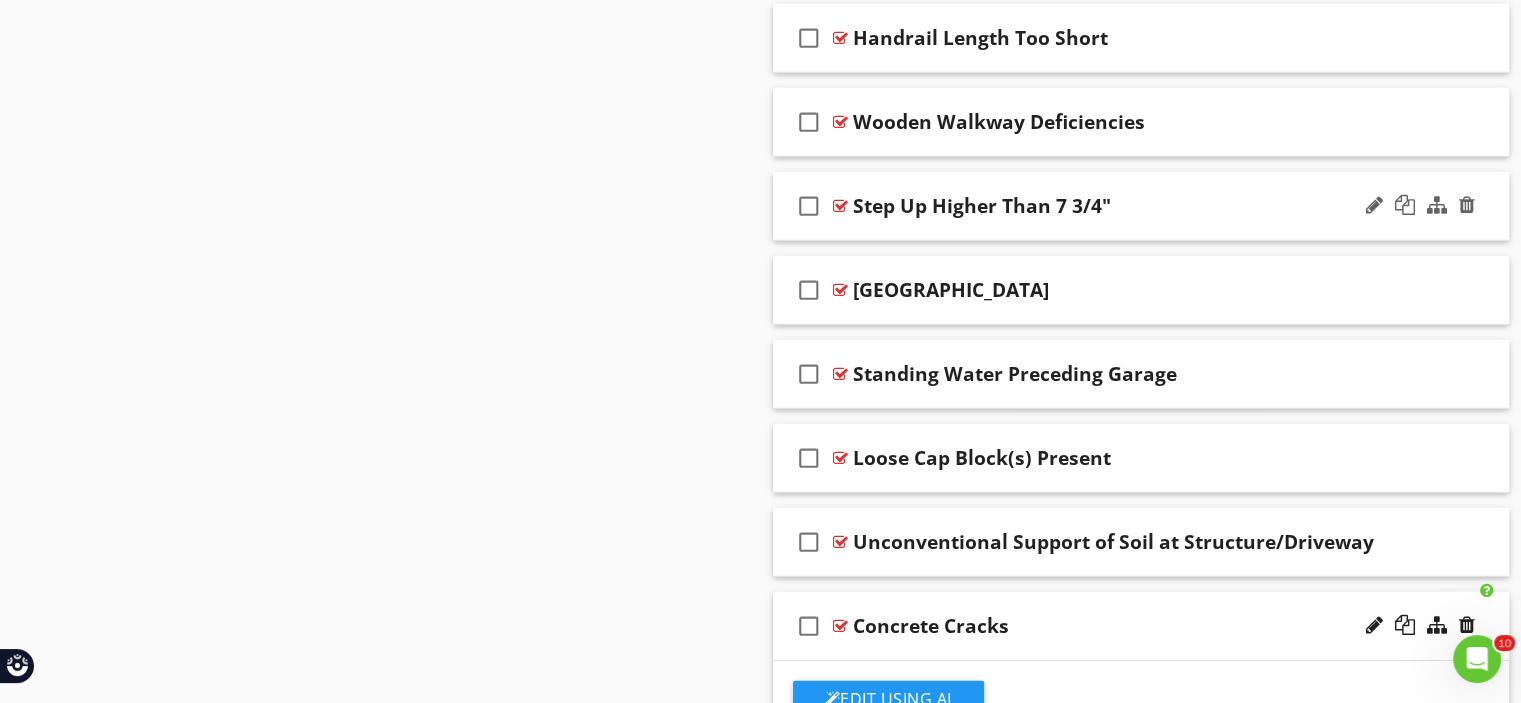 scroll, scrollTop: 5809, scrollLeft: 0, axis: vertical 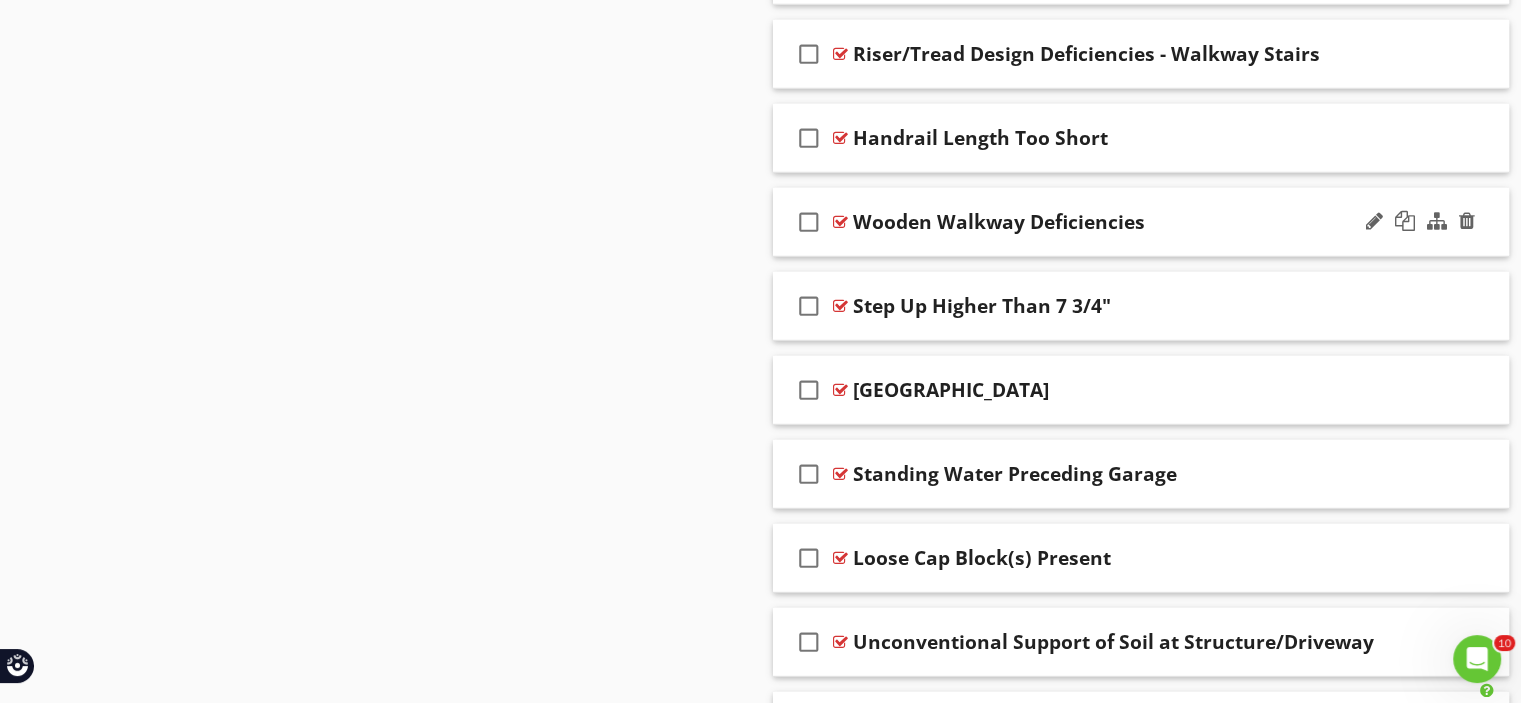 click on "check_box_outline_blank" at bounding box center [813, 222] 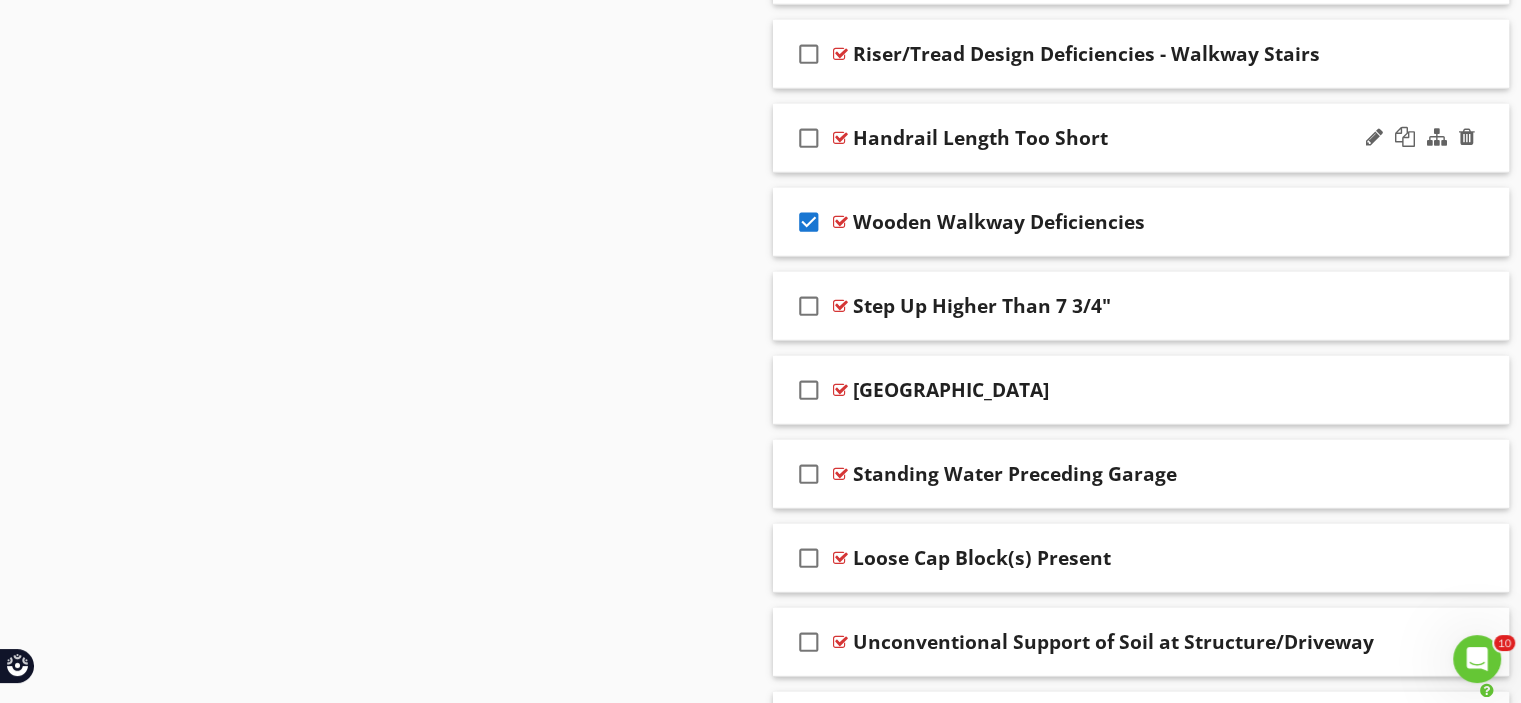click at bounding box center [840, 138] 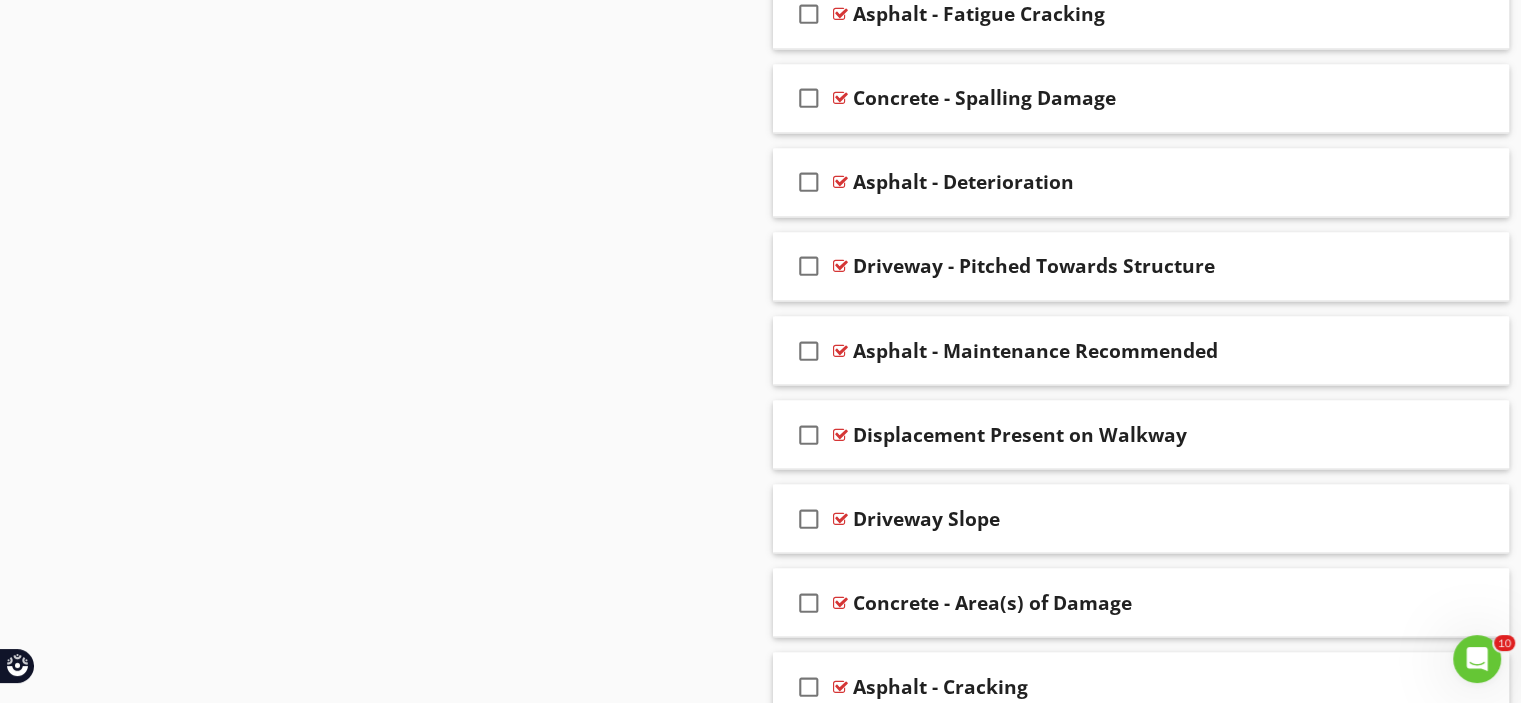 scroll, scrollTop: 3309, scrollLeft: 0, axis: vertical 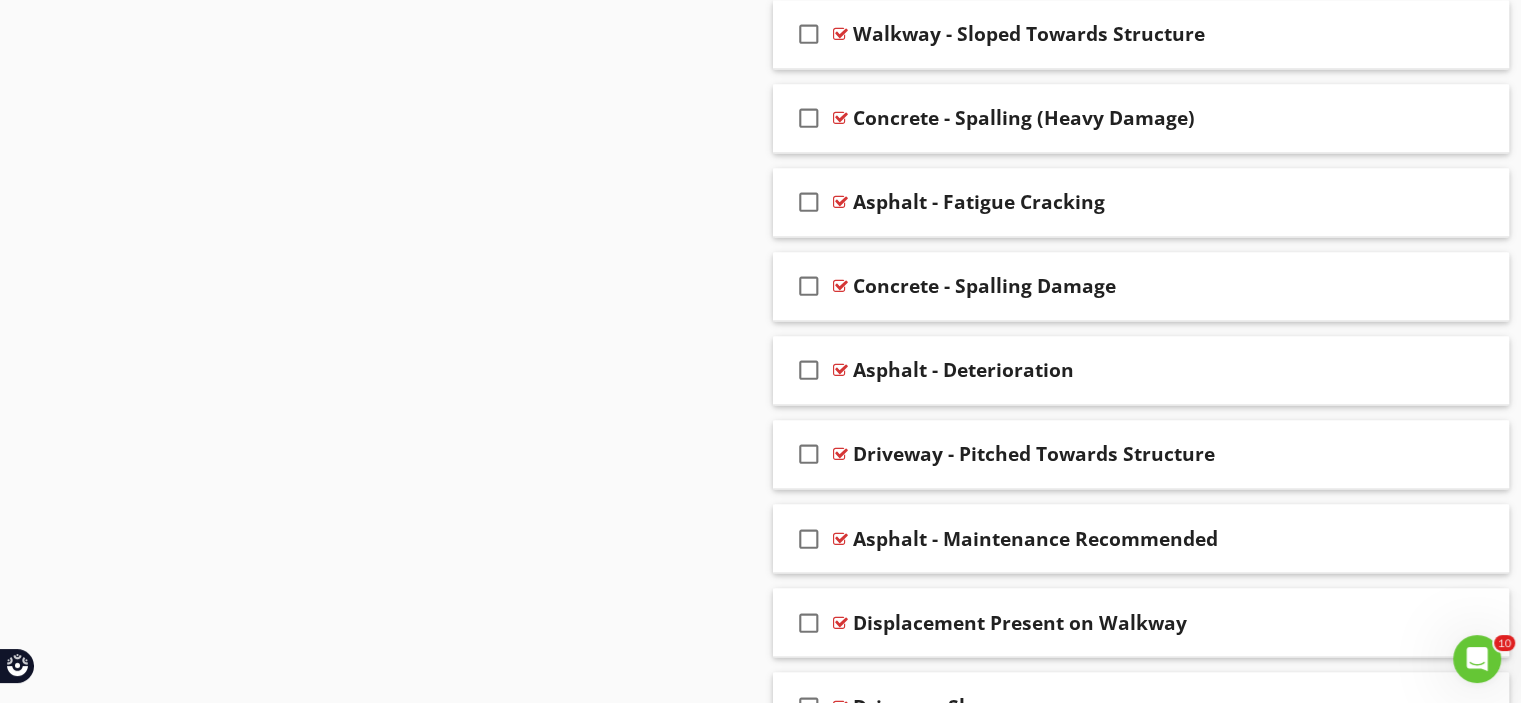 click on "Sections
Repairs and Resources           Inspection Information           Utility Shutoff Locations           Grounds           Roof           Exterior           Kitchen           Bathroom(s)           Interior Areas           Laundry           Garage           Heating, Cooling           Water Heater           Plumbing           Electrical           Foundation Area           Water, Moisture, & Condensation (WMC)           Cracking, Settlement, & Movement (CSM)           Foundation - Slab on Grade           Attic, Roof Structure, & Ventilation           Environmental Concerns           Final Checklist           Foundation - Manufactured Home           Detached Structure           Thermal Imaging
Section
Attachments
Attachment
Items
General Information            Driveway and Walkway Condition           Grading / Lot Drainage           Vegetation Observations" at bounding box center [760, 802] 